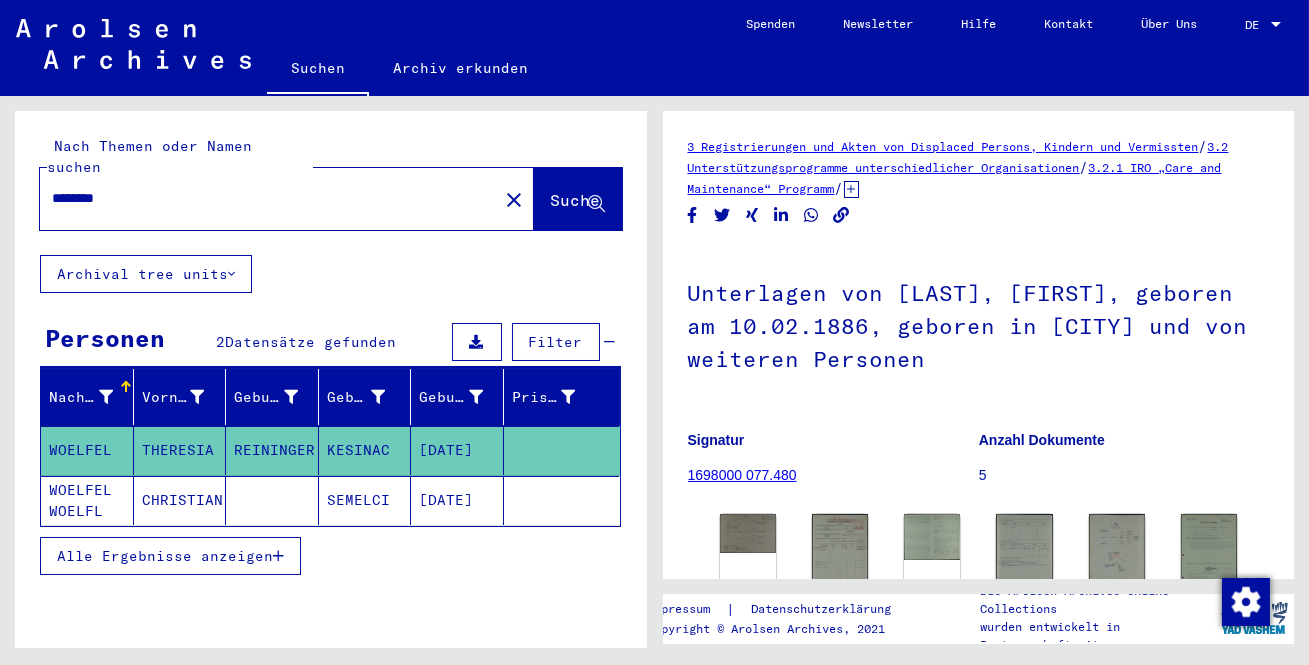 scroll, scrollTop: 0, scrollLeft: 0, axis: both 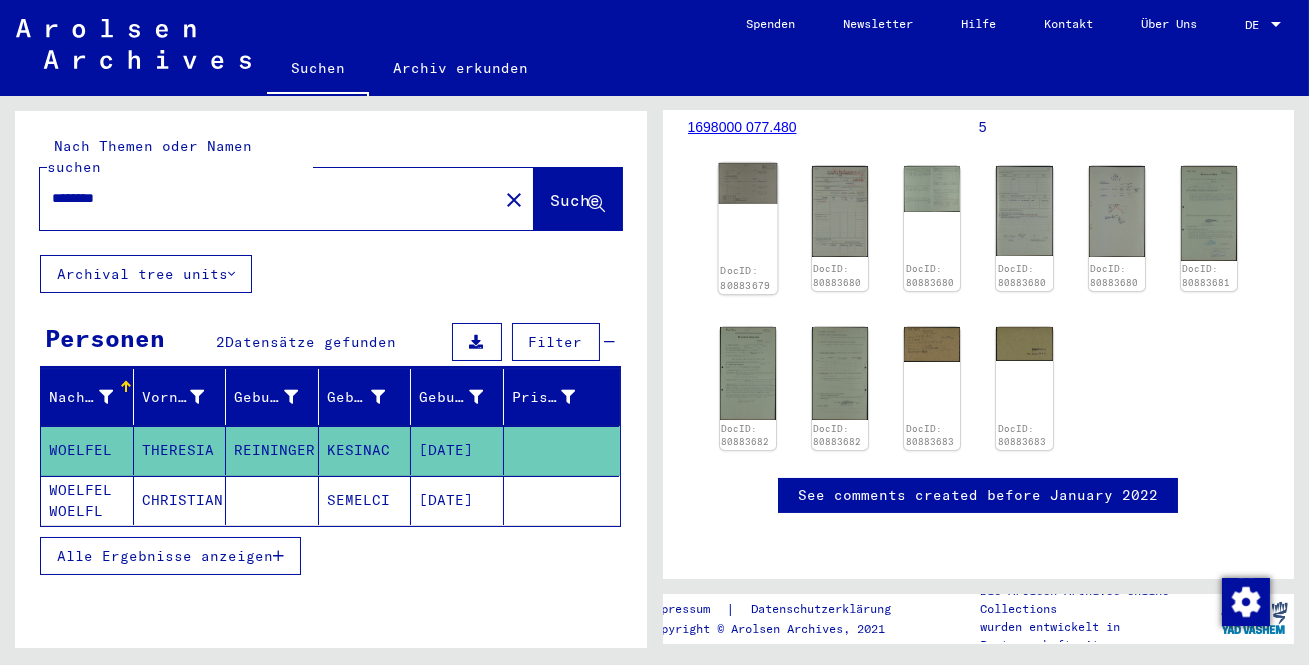 click 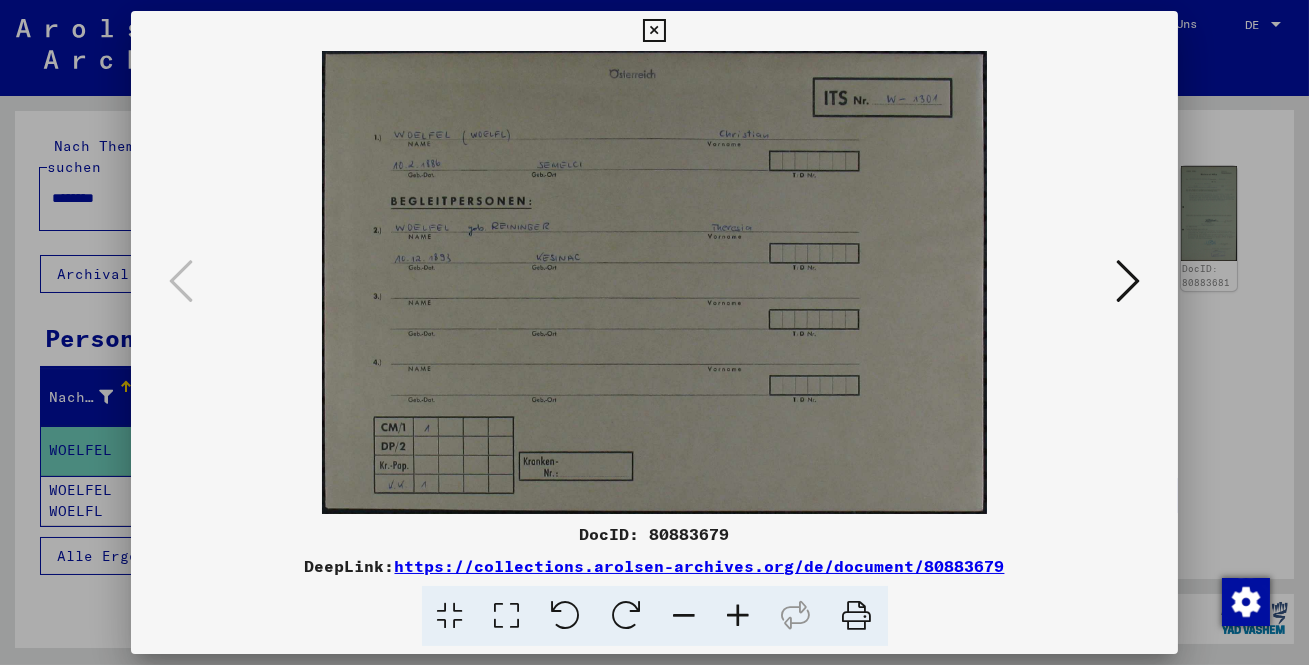 click at bounding box center [1128, 281] 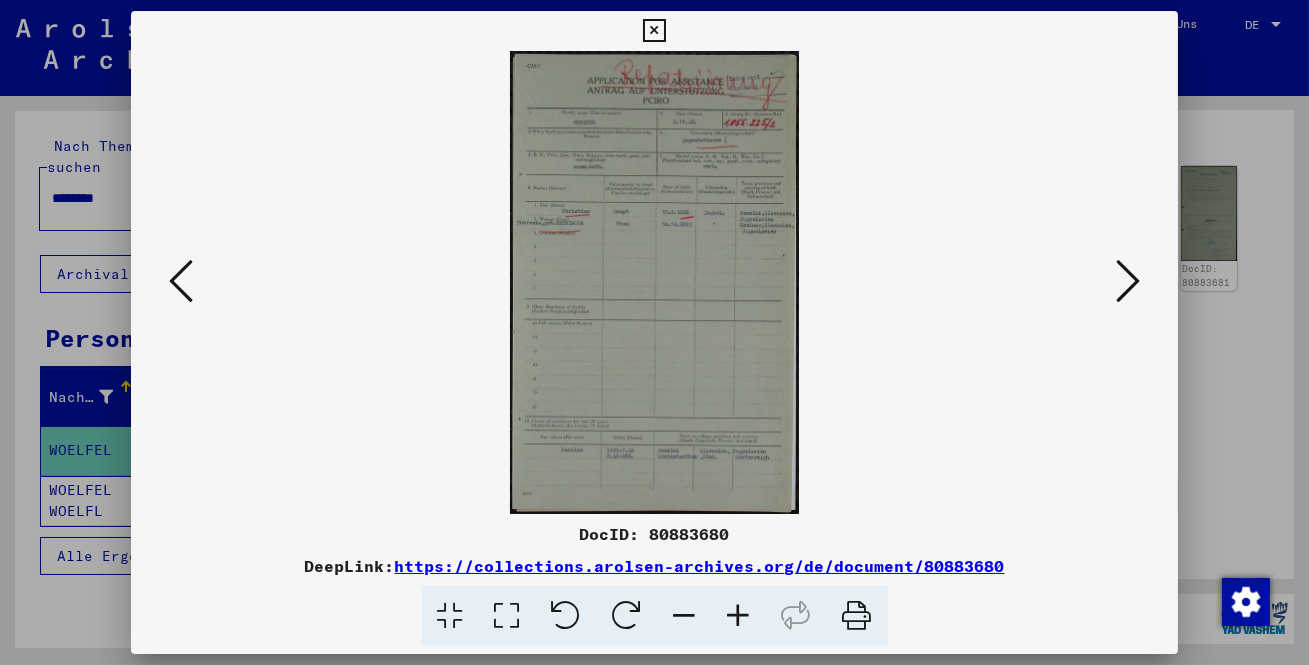 click at bounding box center (507, 616) 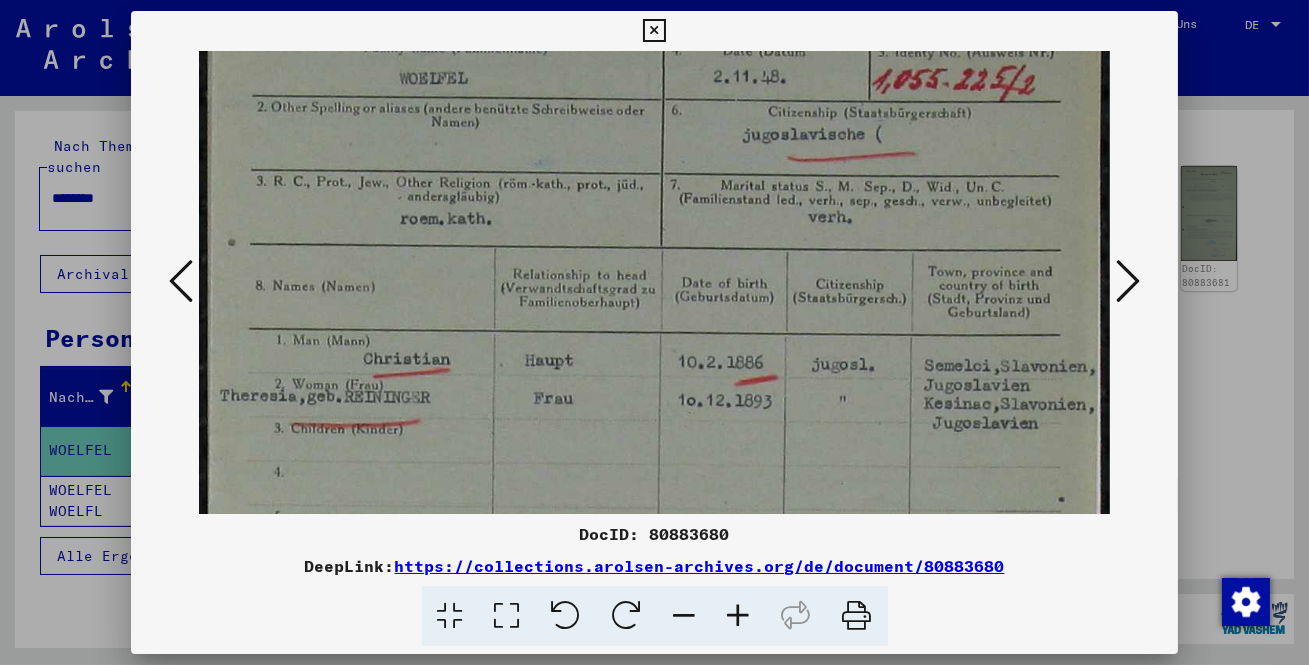 scroll, scrollTop: 238, scrollLeft: 0, axis: vertical 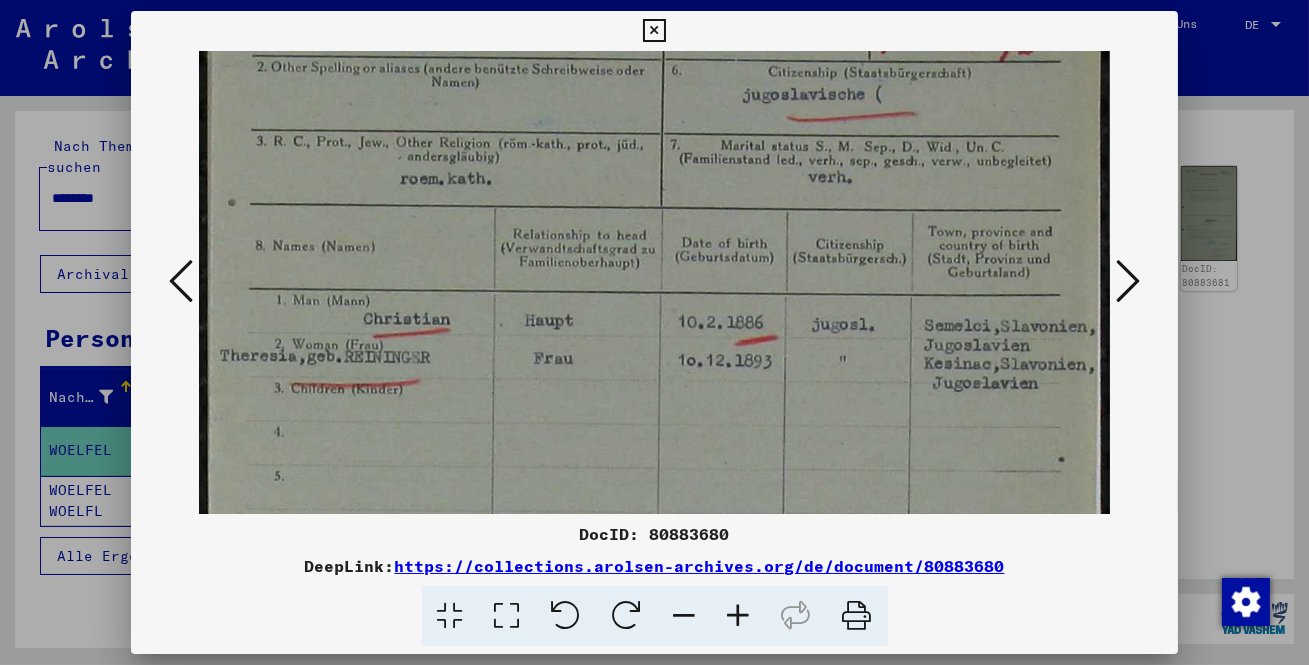 drag, startPoint x: 800, startPoint y: 450, endPoint x: 821, endPoint y: 210, distance: 240.91699 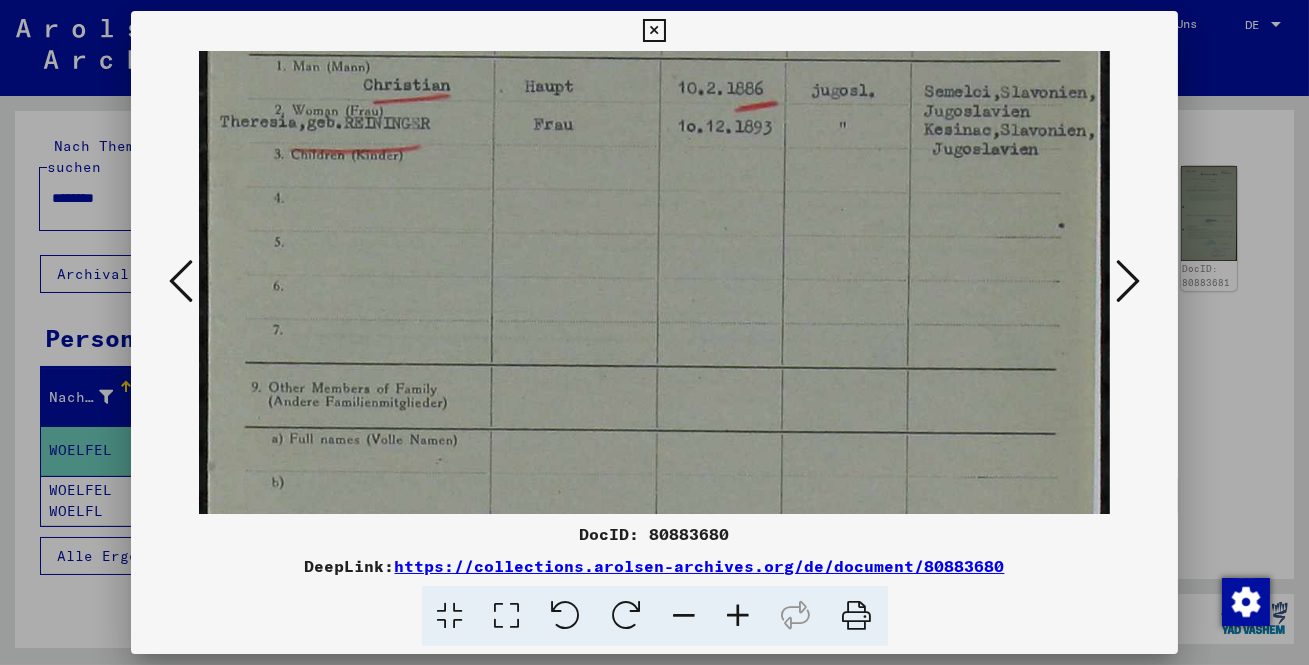 drag, startPoint x: 919, startPoint y: 441, endPoint x: 903, endPoint y: 204, distance: 237.53947 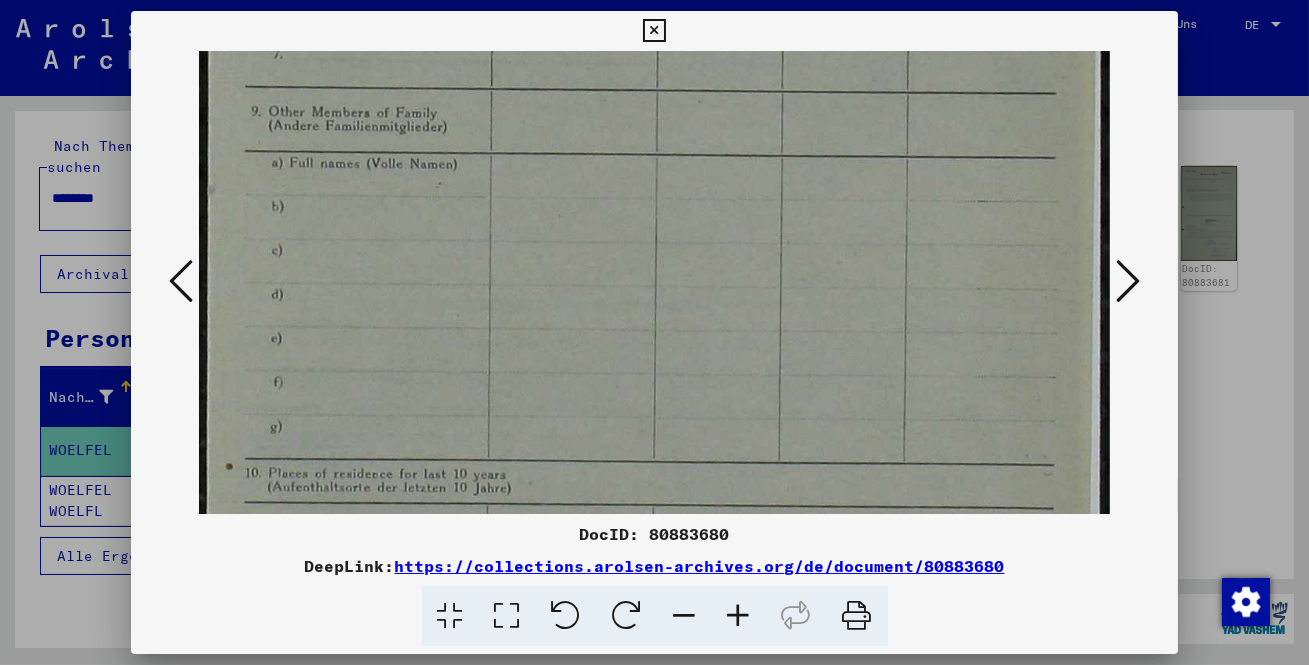 drag, startPoint x: 886, startPoint y: 456, endPoint x: 892, endPoint y: 181, distance: 275.06546 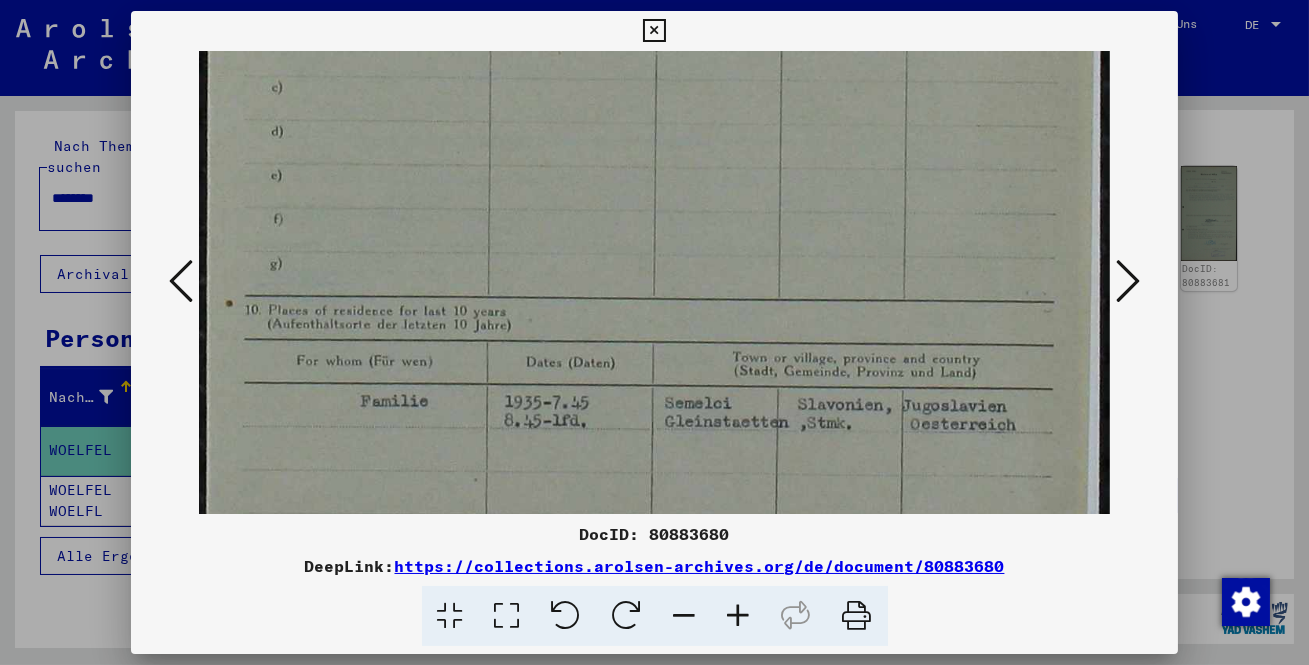 scroll, scrollTop: 1001, scrollLeft: 0, axis: vertical 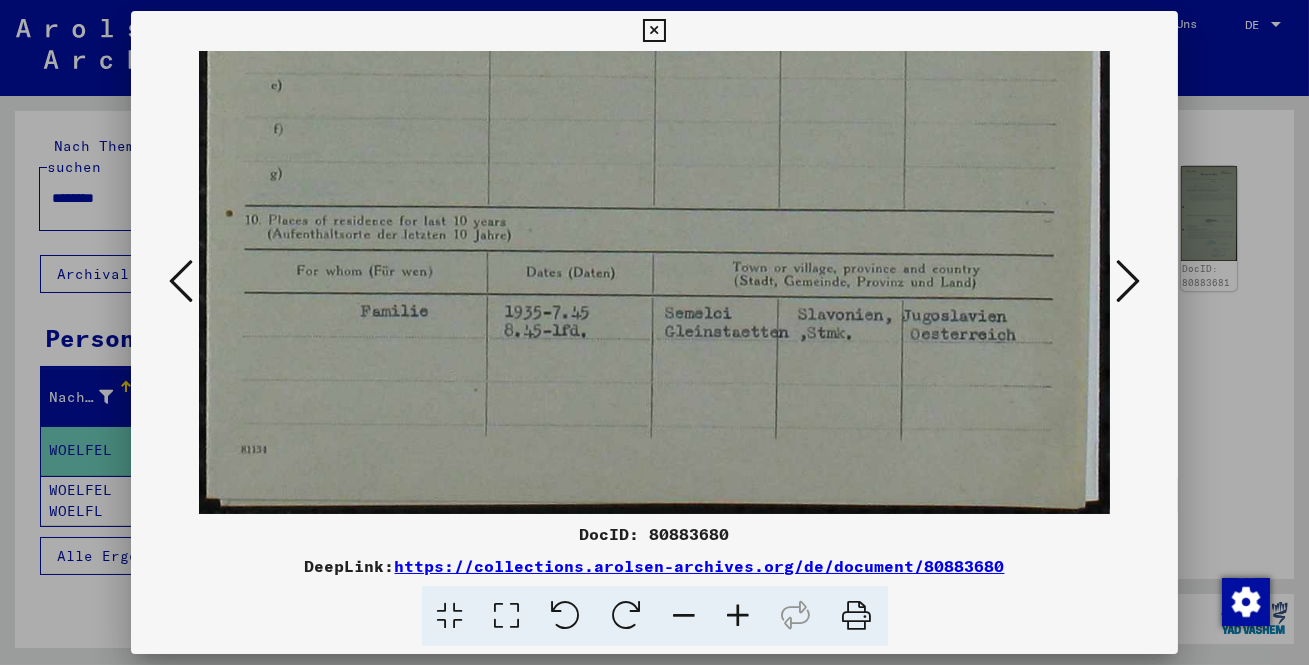 drag, startPoint x: 859, startPoint y: 455, endPoint x: 901, endPoint y: 231, distance: 227.90349 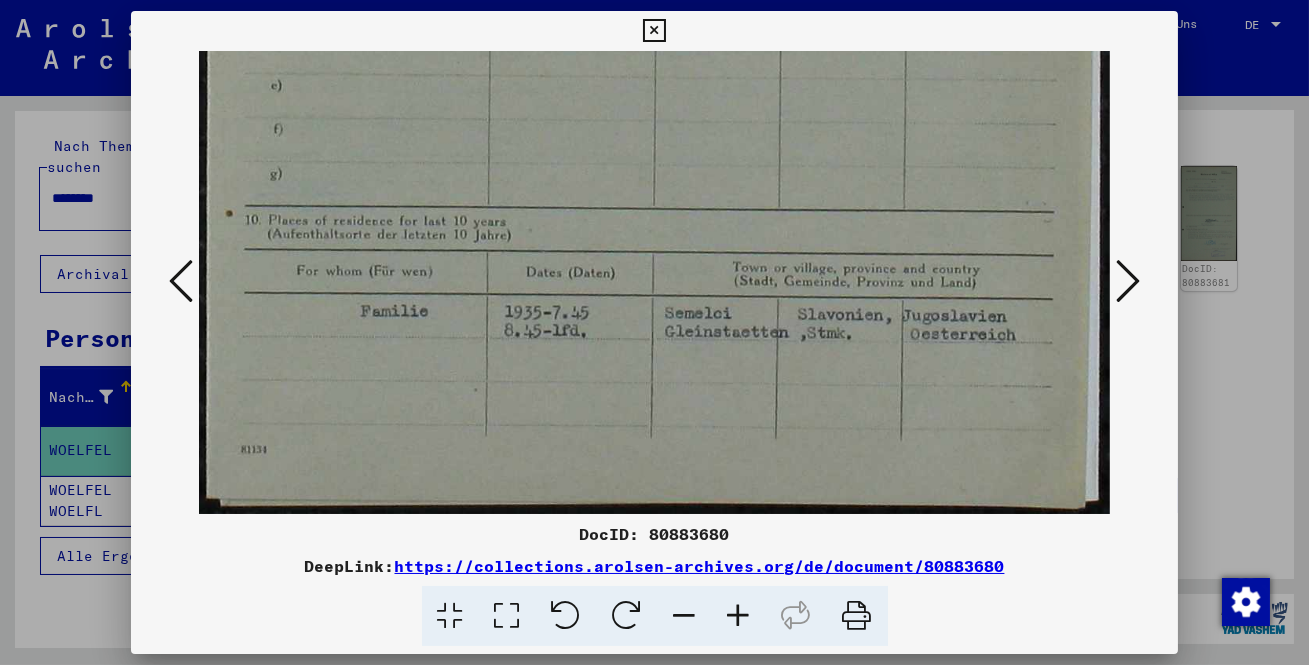 click at bounding box center (1128, 281) 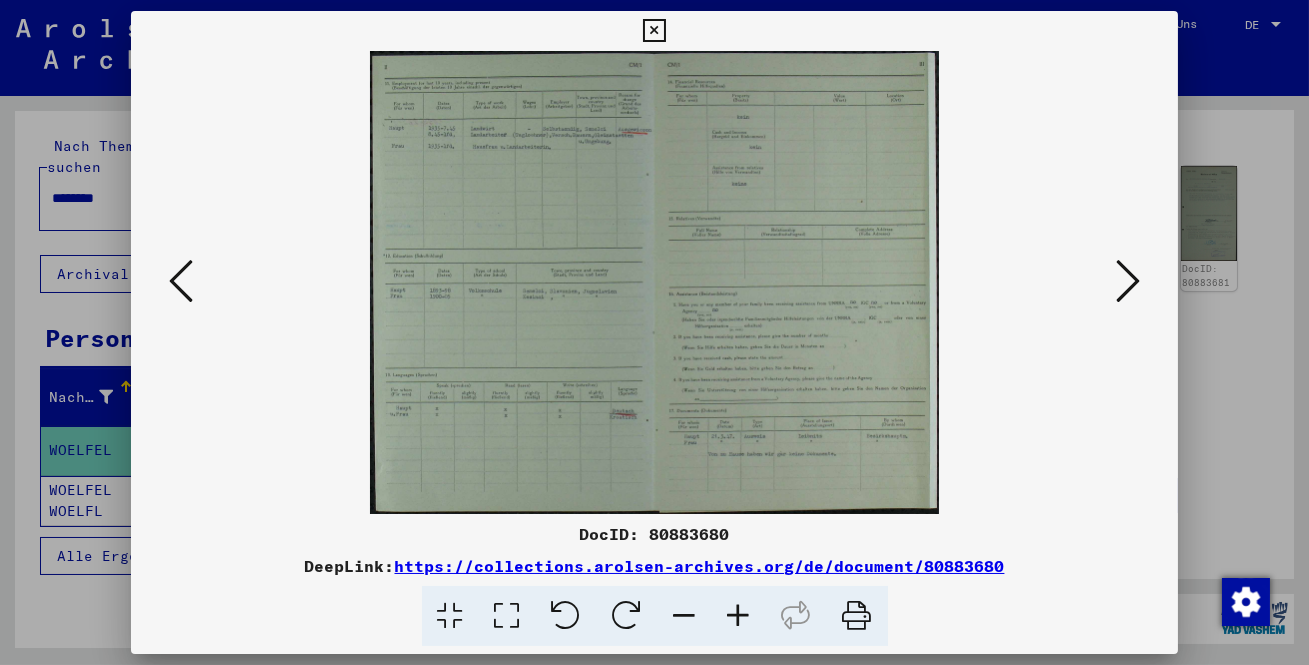 scroll, scrollTop: 0, scrollLeft: 0, axis: both 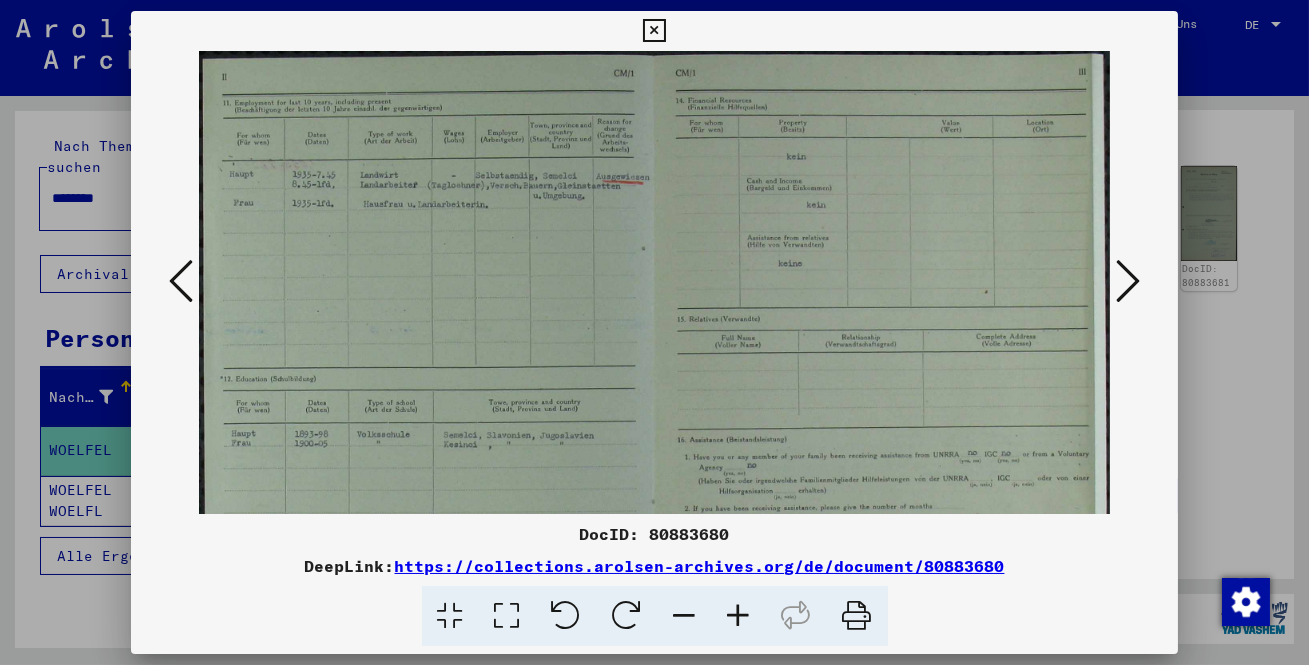 click at bounding box center [739, 616] 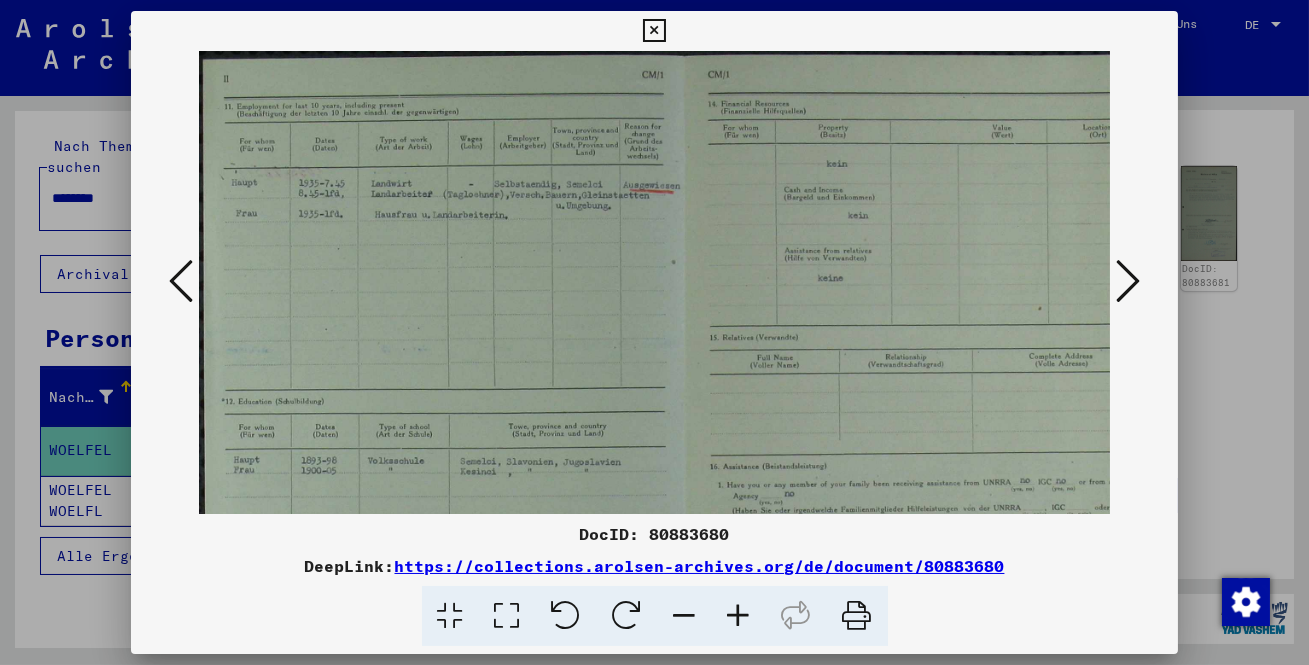 click at bounding box center (739, 616) 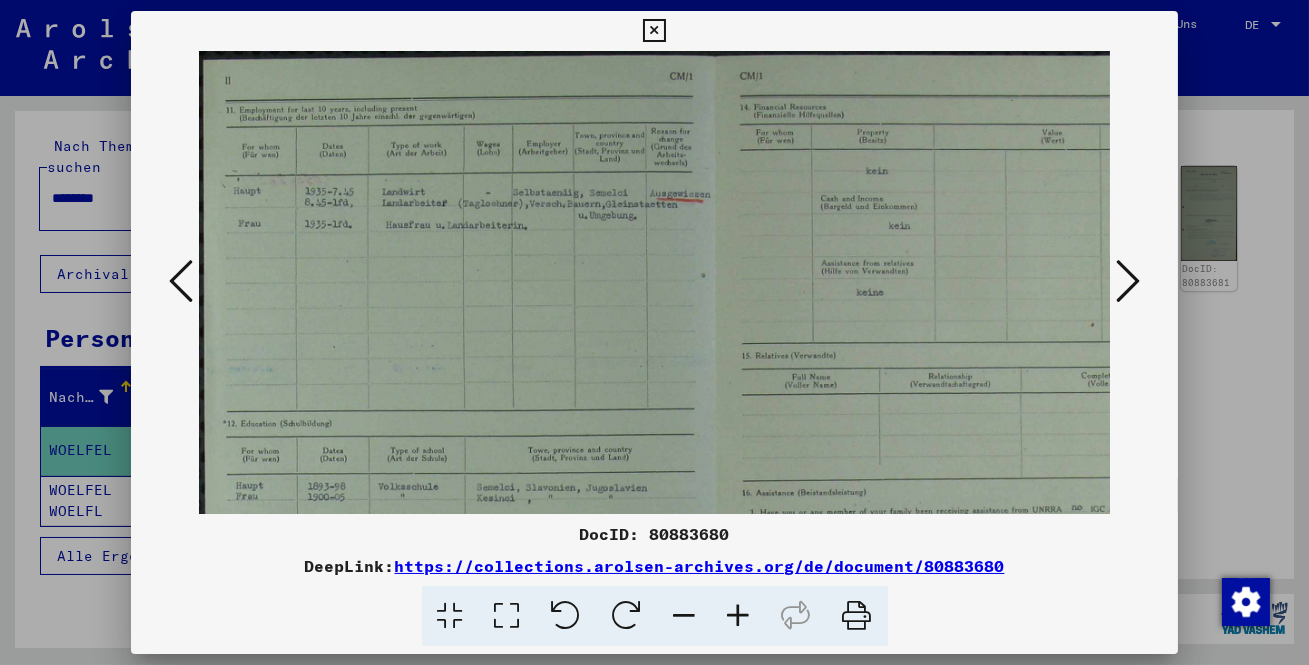 click at bounding box center [739, 616] 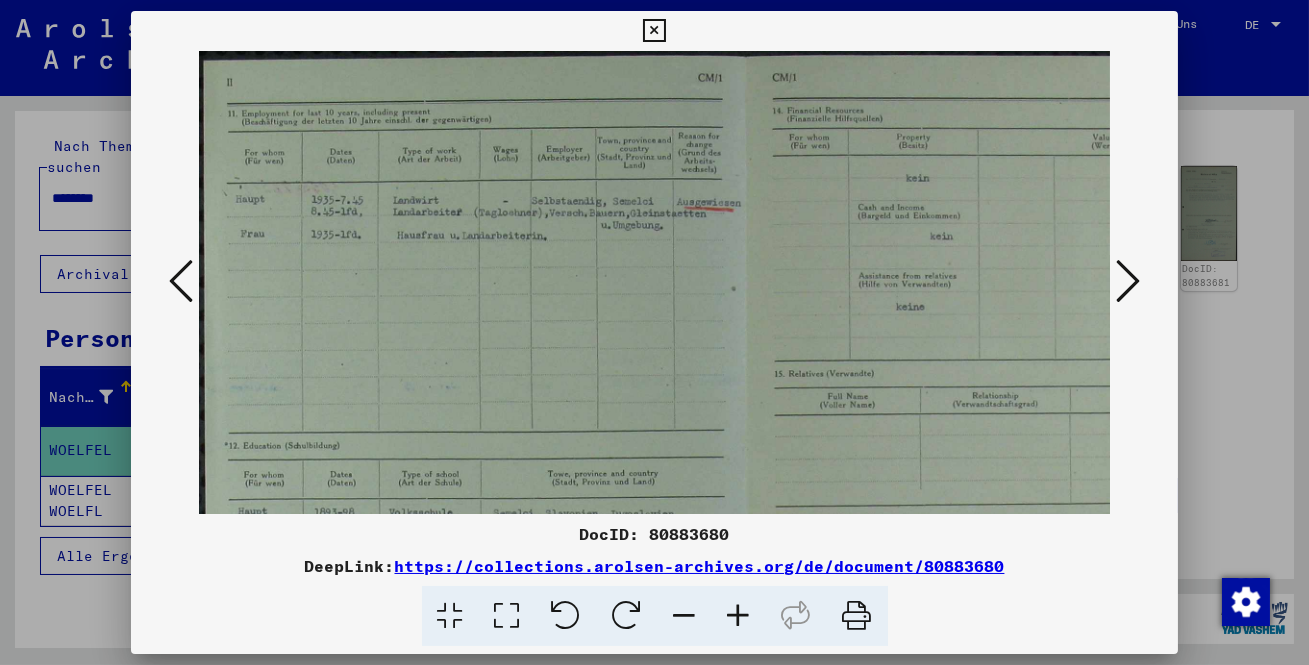 click at bounding box center (739, 616) 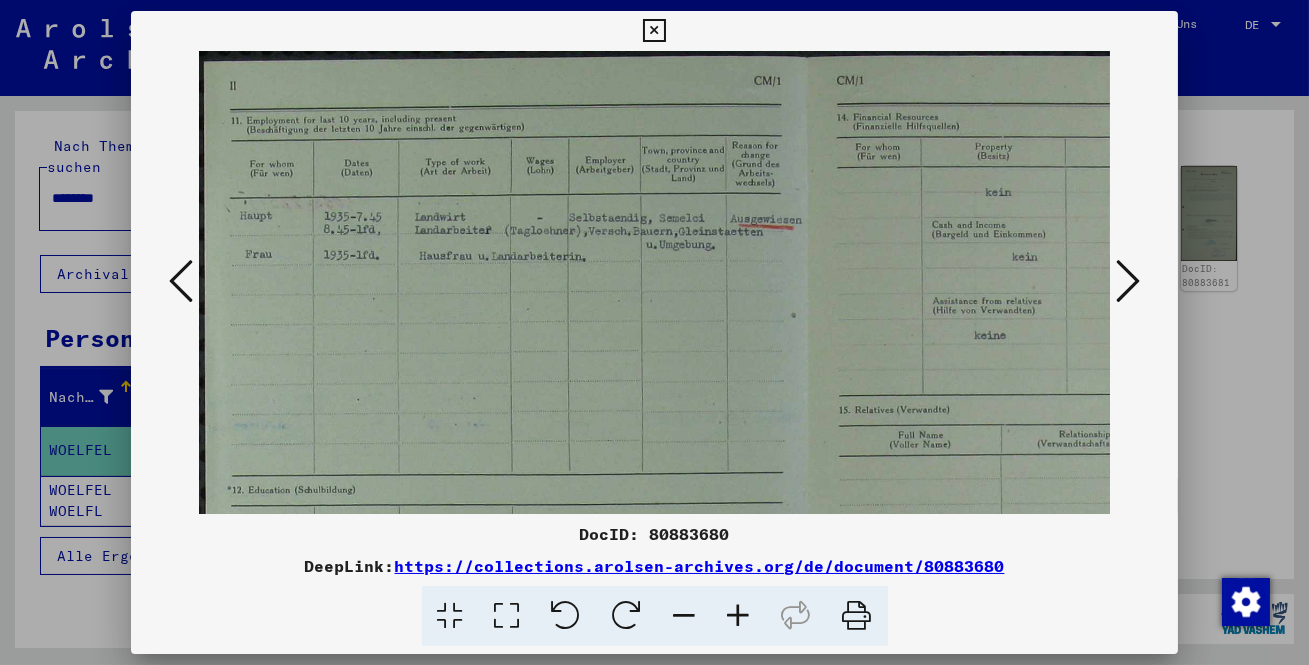 click at bounding box center (739, 616) 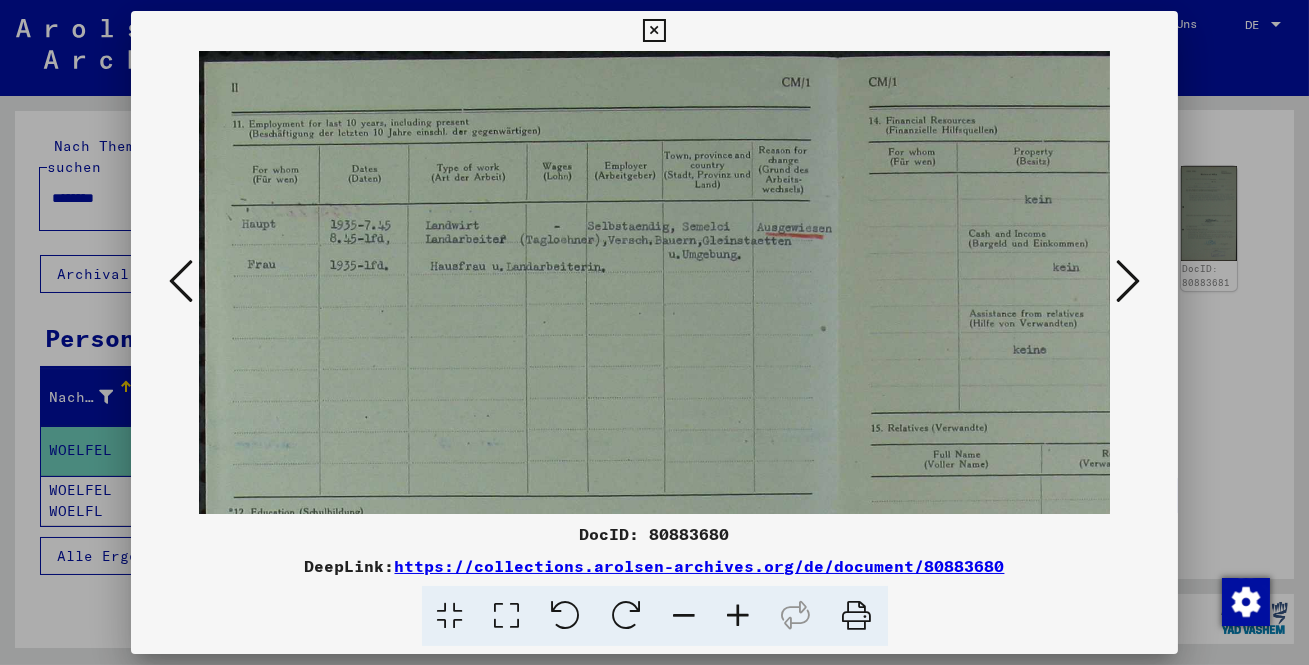 click at bounding box center [739, 616] 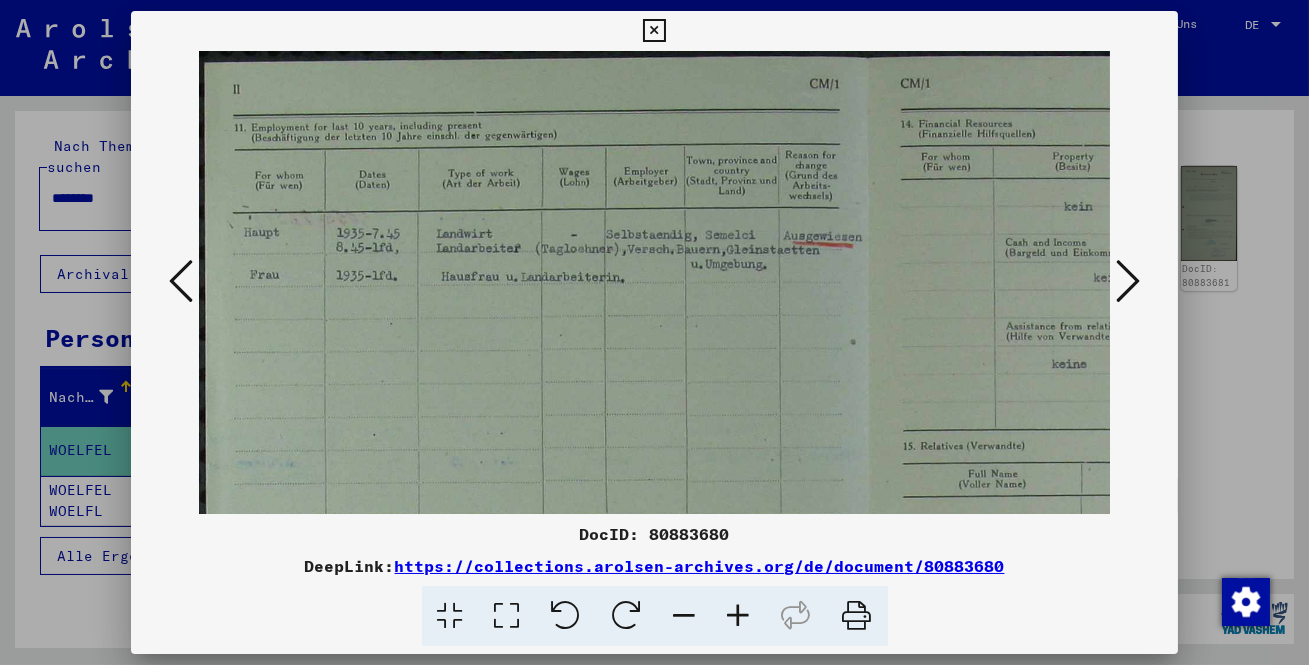 click at bounding box center [739, 616] 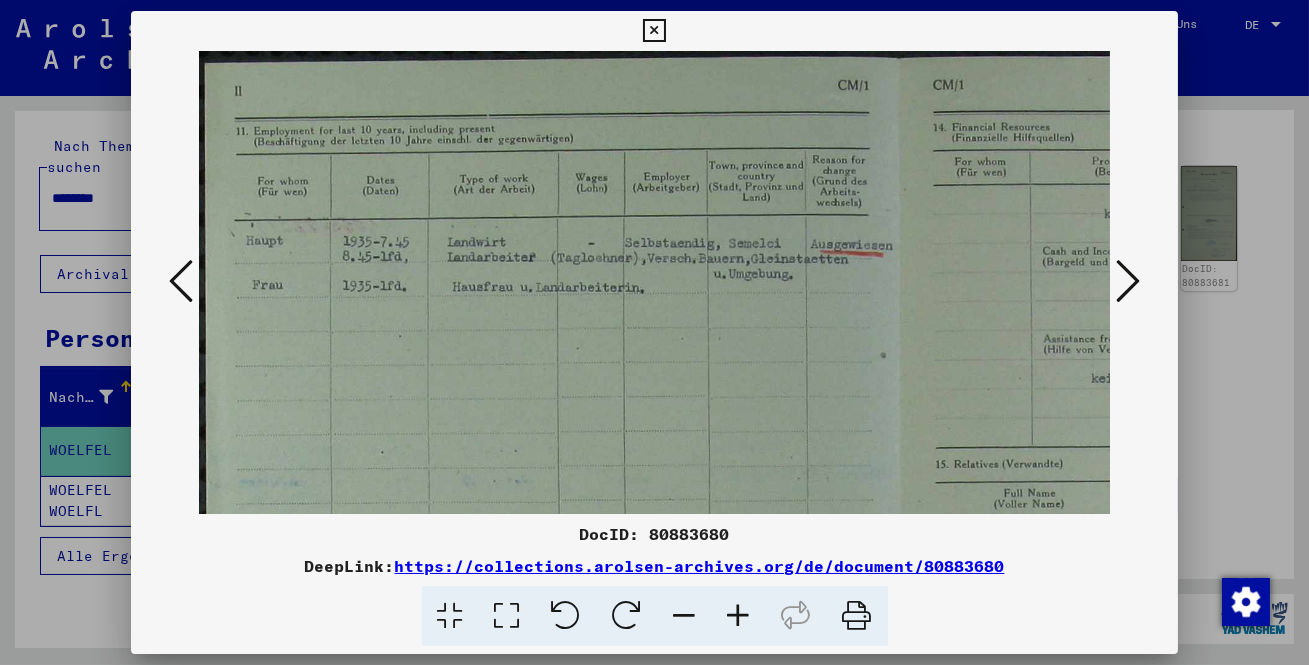 click at bounding box center (739, 616) 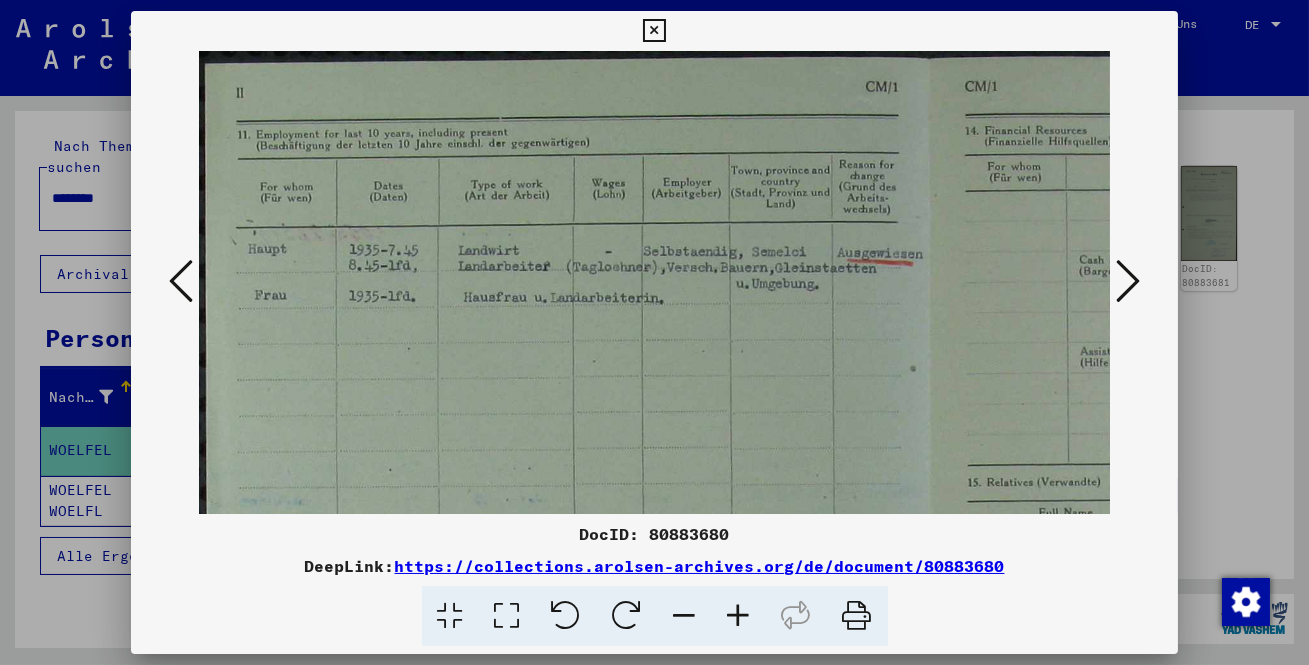 click at bounding box center (739, 616) 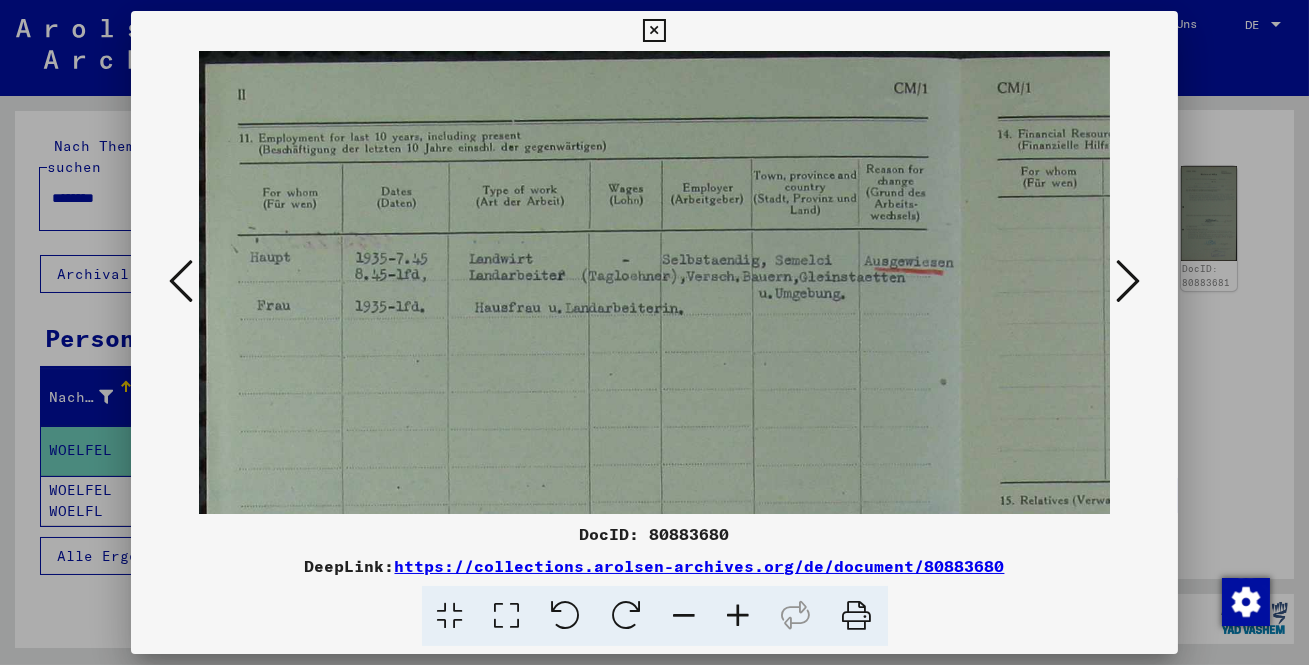 click at bounding box center [739, 616] 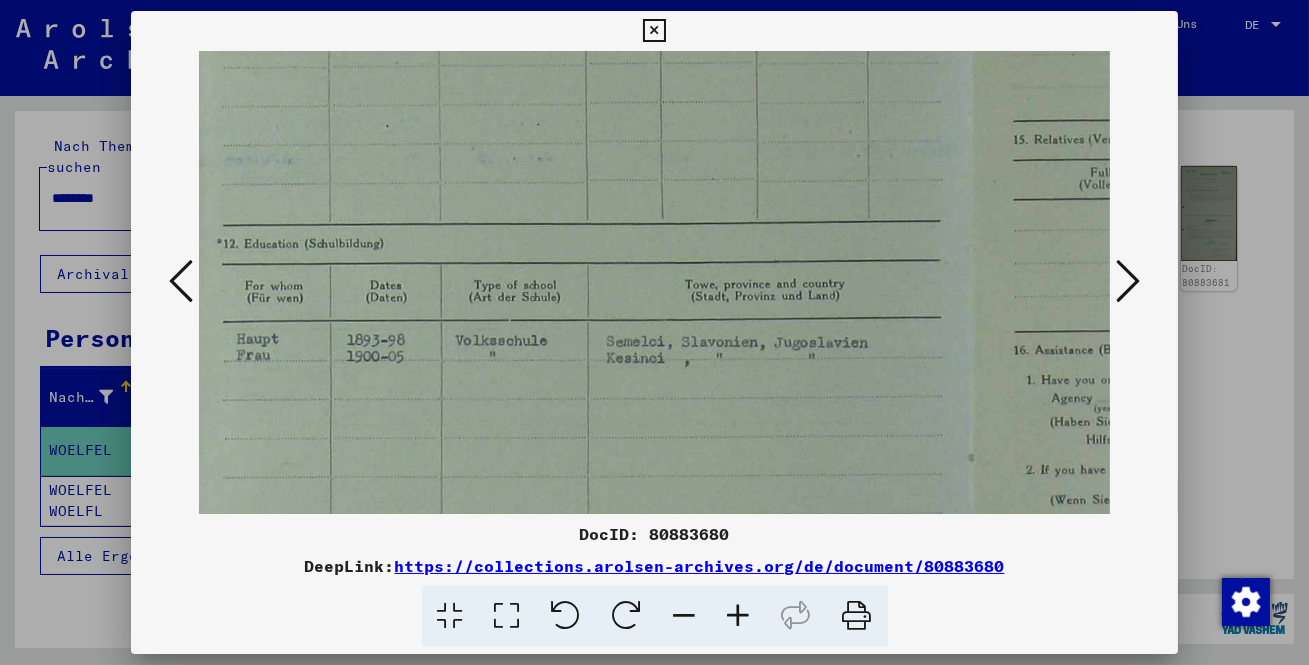 scroll, scrollTop: 388, scrollLeft: 19, axis: both 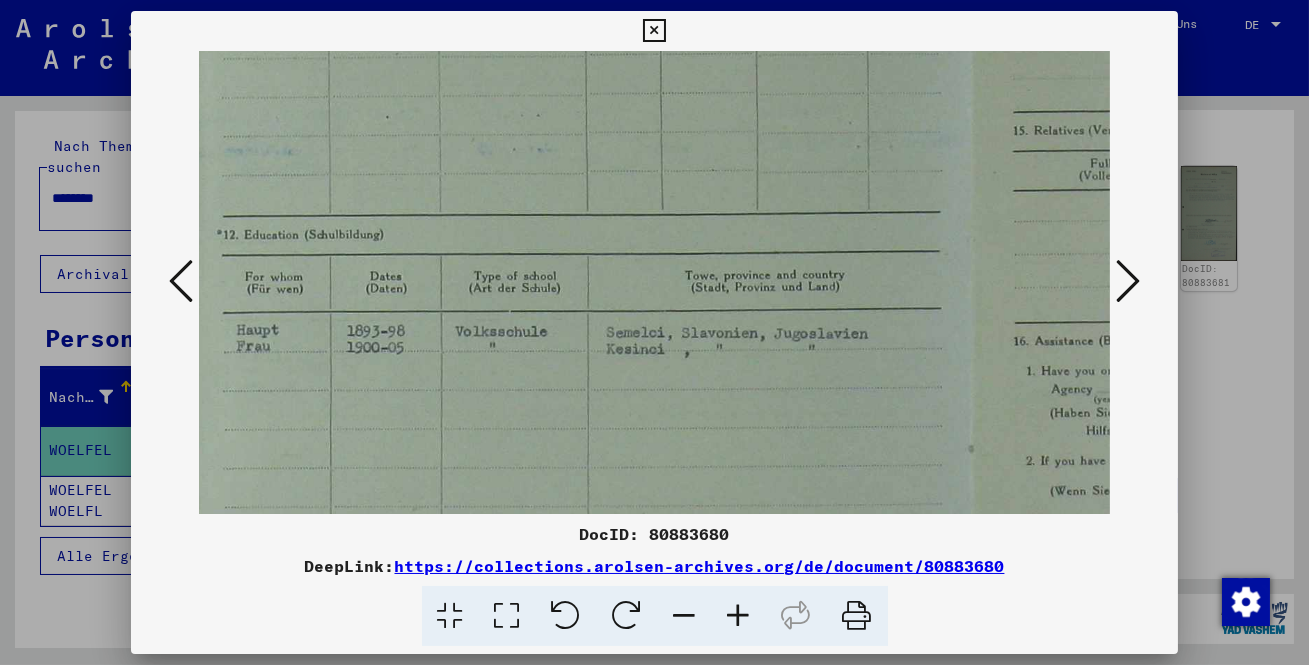 drag, startPoint x: 805, startPoint y: 436, endPoint x: 785, endPoint y: 48, distance: 388.51514 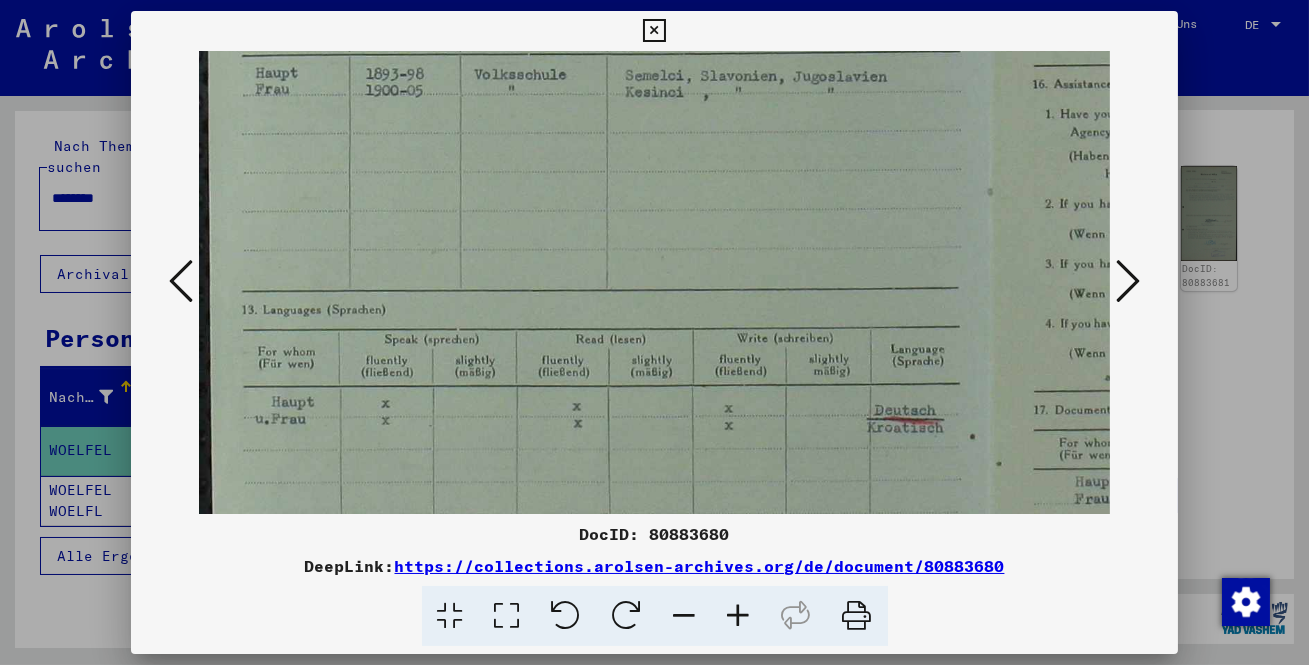 scroll, scrollTop: 646, scrollLeft: 0, axis: vertical 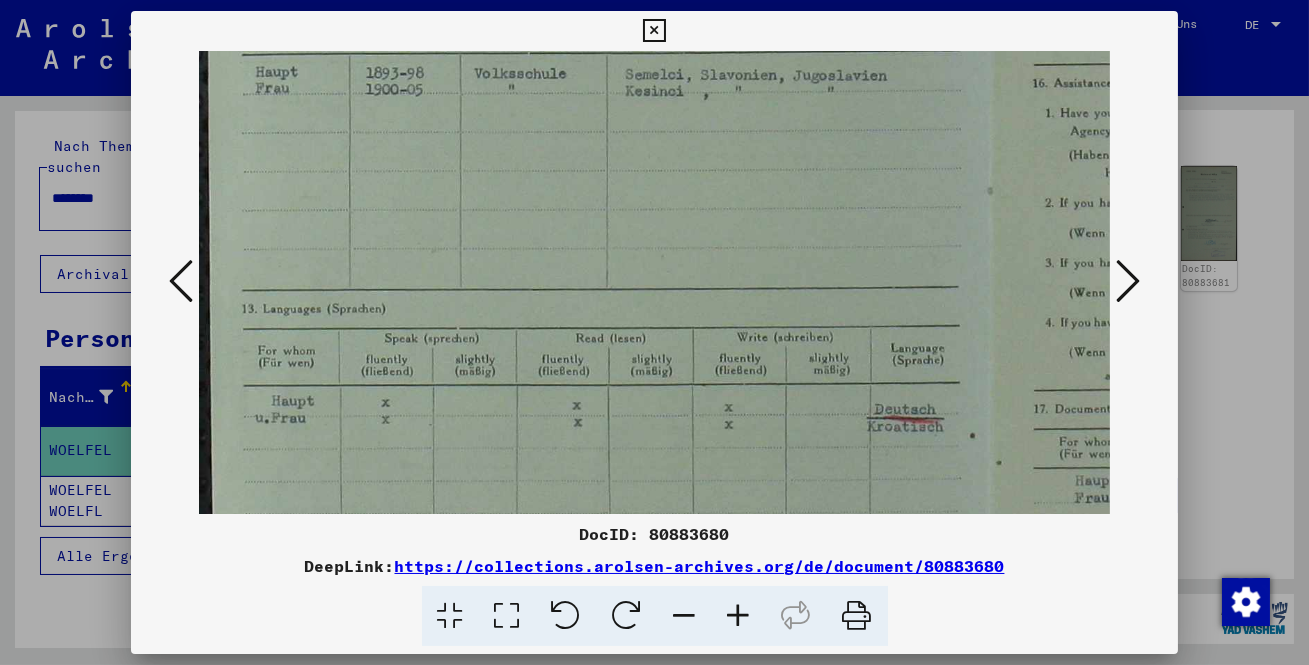 drag, startPoint x: 769, startPoint y: 408, endPoint x: 854, endPoint y: 150, distance: 271.6413 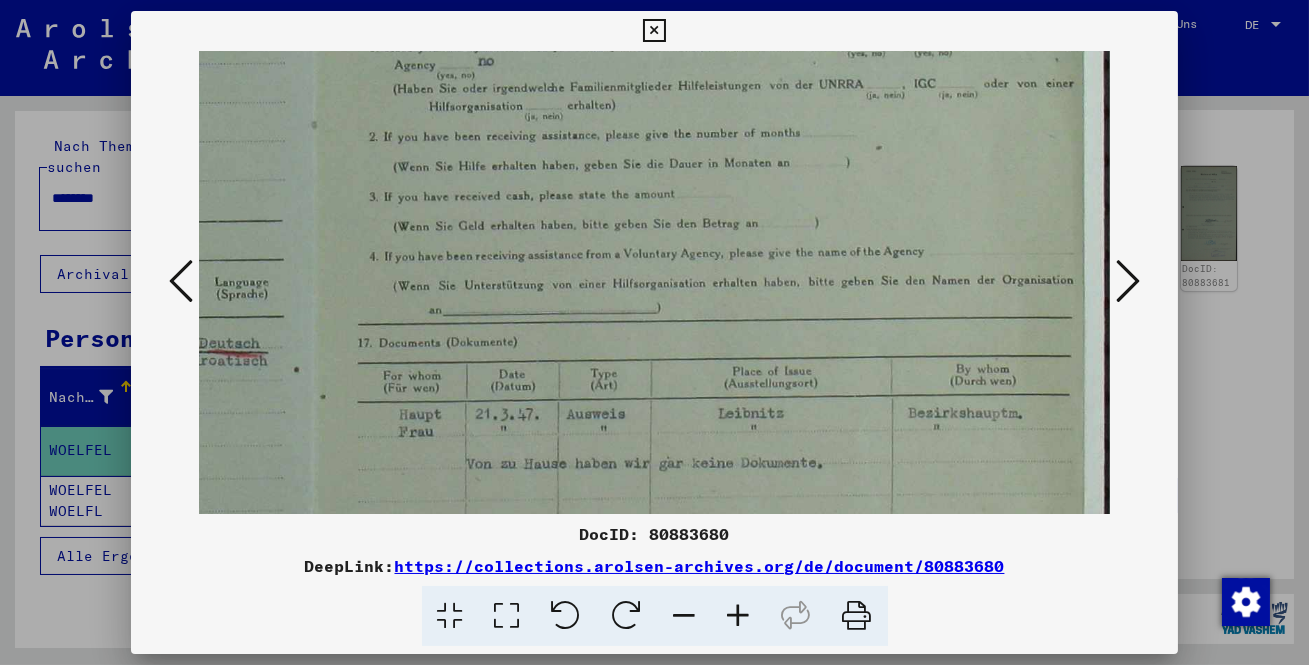scroll, scrollTop: 717, scrollLeft: 676, axis: both 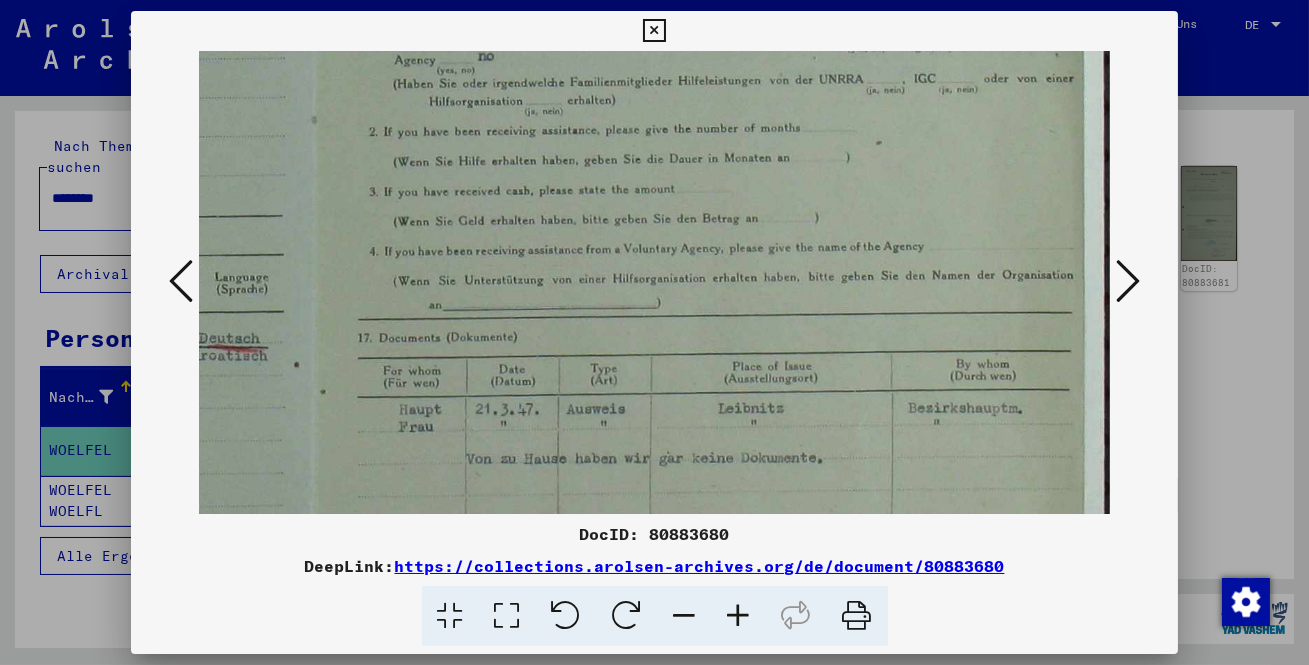 drag, startPoint x: 856, startPoint y: 396, endPoint x: 164, endPoint y: 167, distance: 728.90674 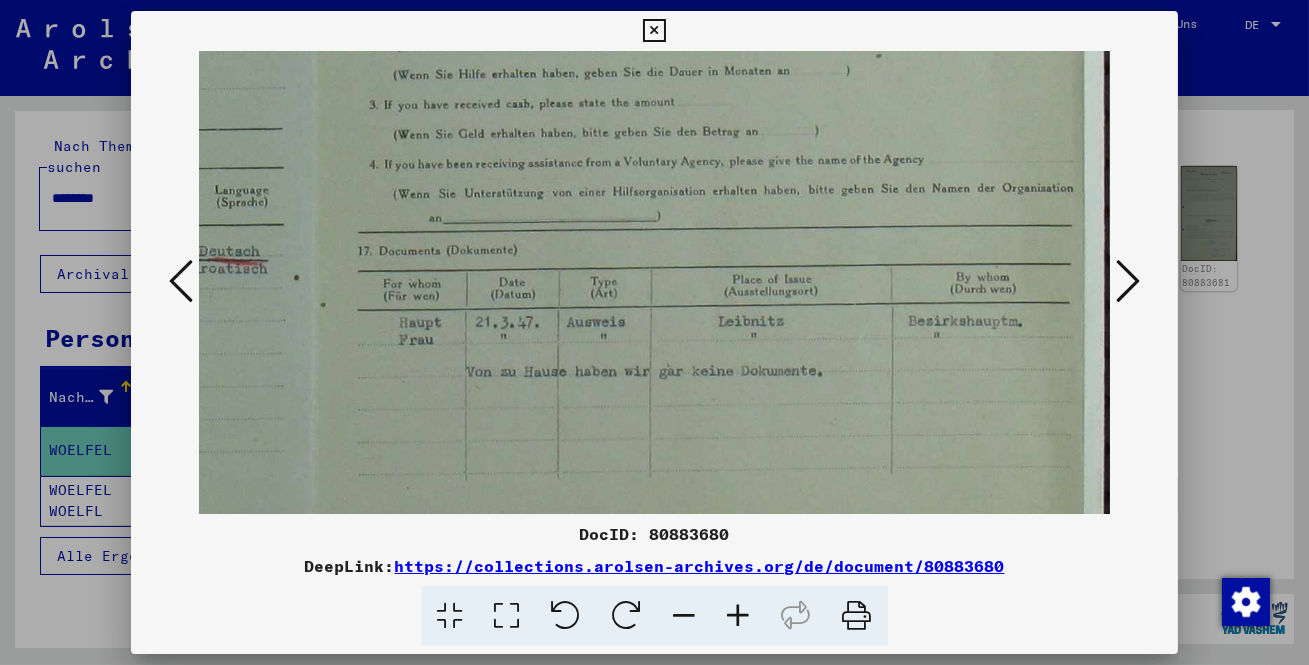 scroll, scrollTop: 807, scrollLeft: 676, axis: both 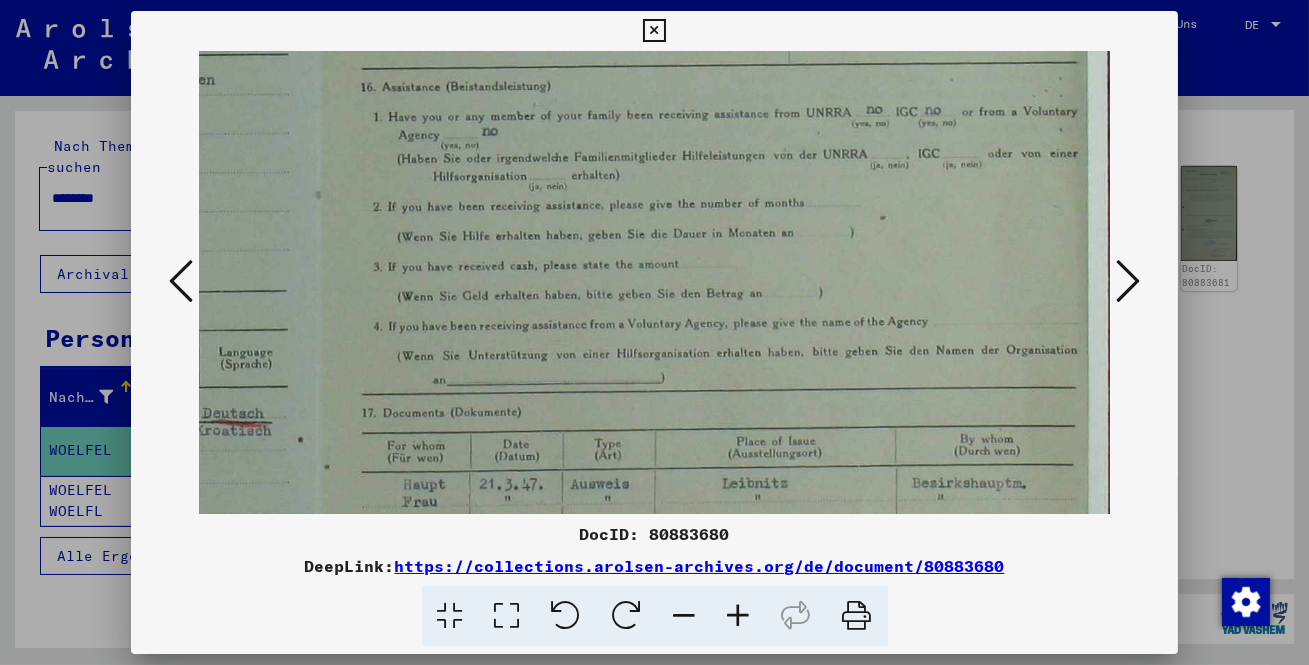 drag, startPoint x: 916, startPoint y: 435, endPoint x: 806, endPoint y: 456, distance: 111.9866 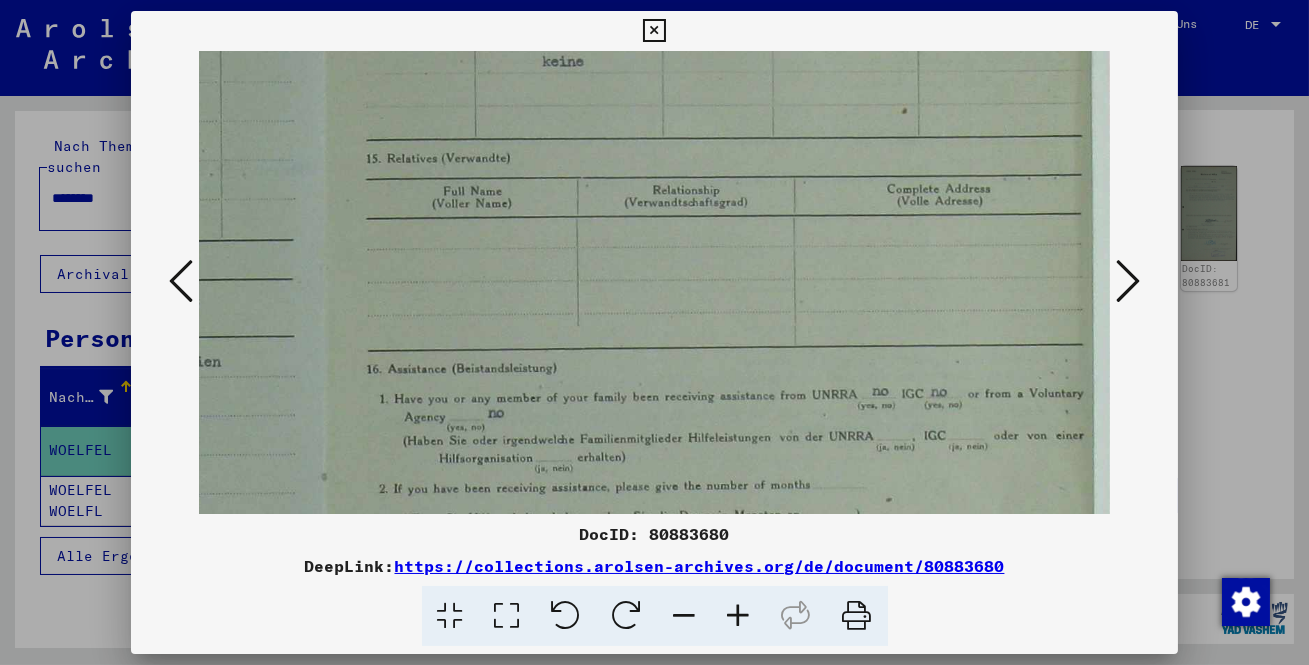 drag, startPoint x: 820, startPoint y: 236, endPoint x: 824, endPoint y: 519, distance: 283.02826 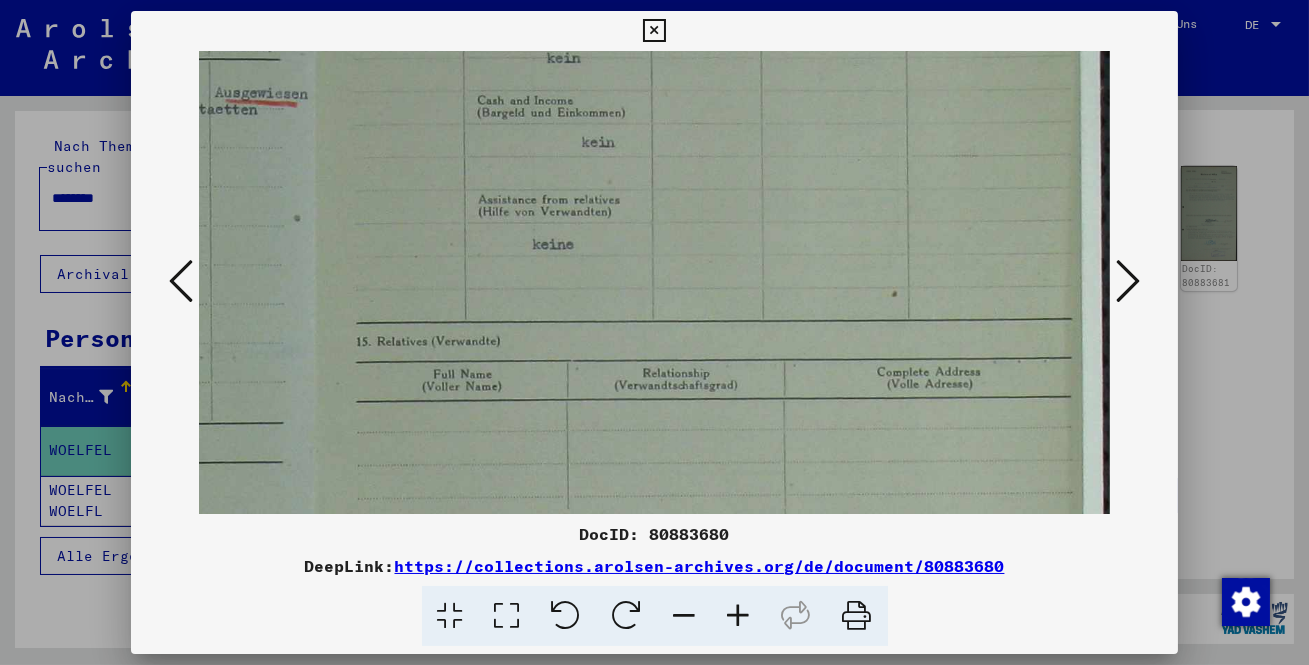 scroll, scrollTop: 82, scrollLeft: 671, axis: both 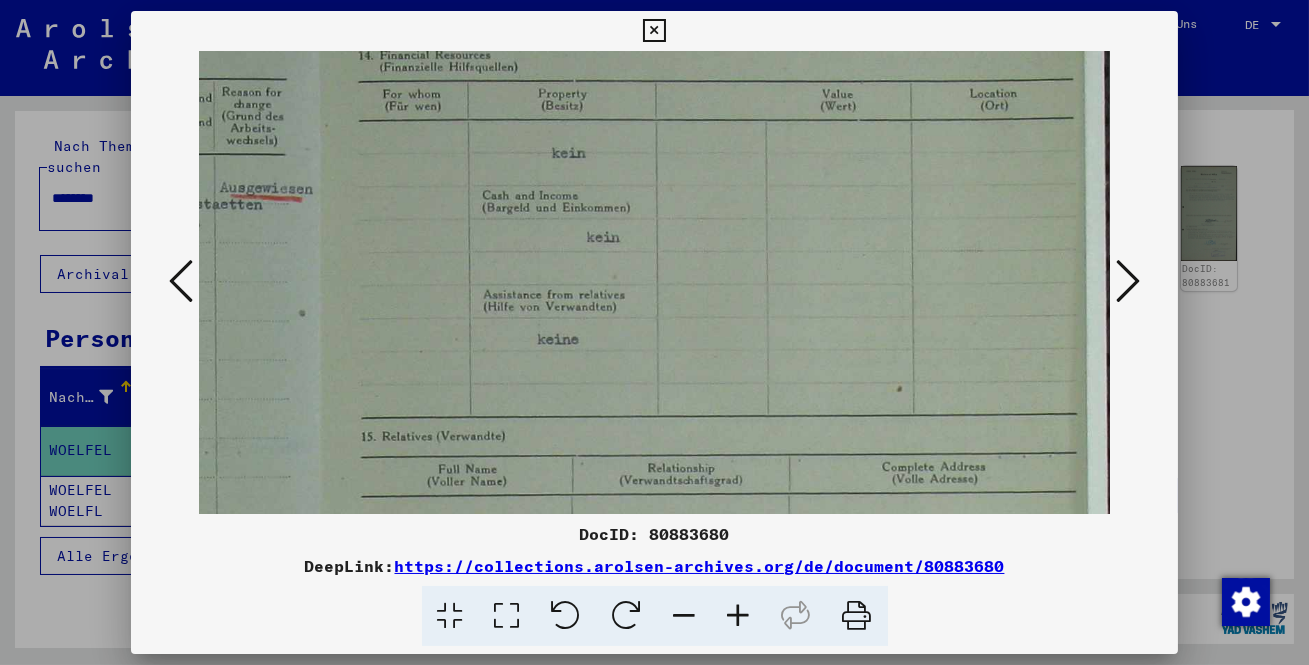 drag, startPoint x: 826, startPoint y: 227, endPoint x: 800, endPoint y: 506, distance: 280.20886 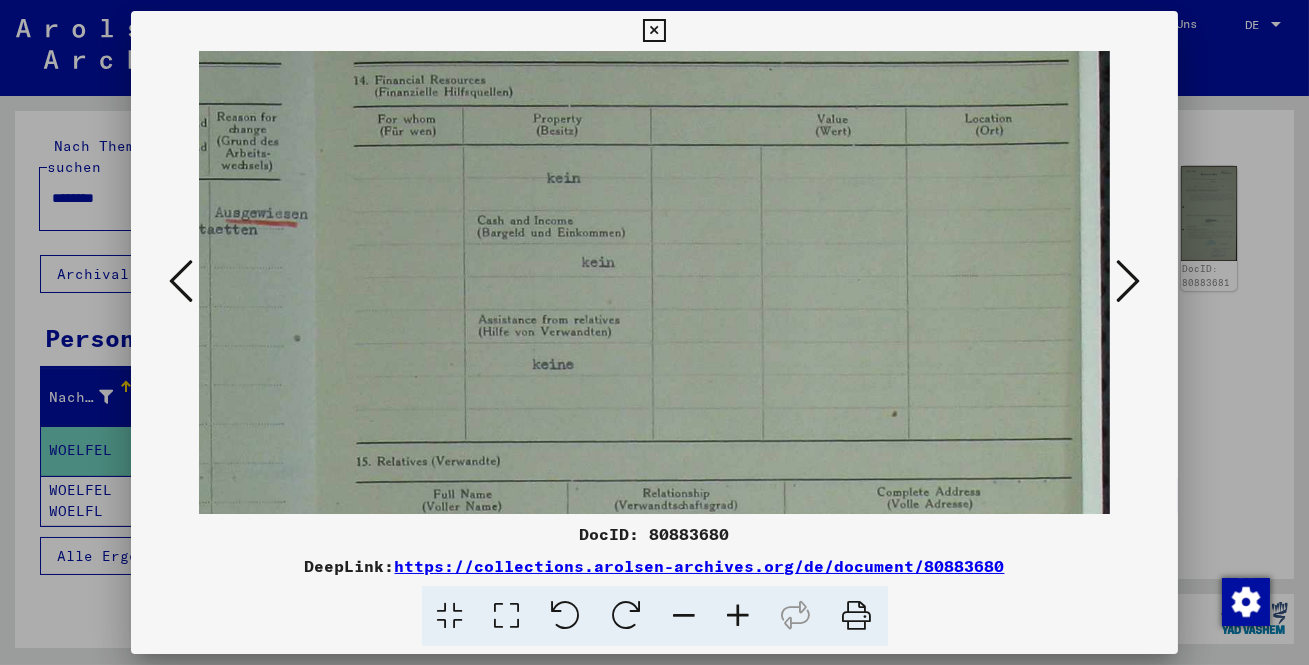scroll, scrollTop: 40, scrollLeft: 676, axis: both 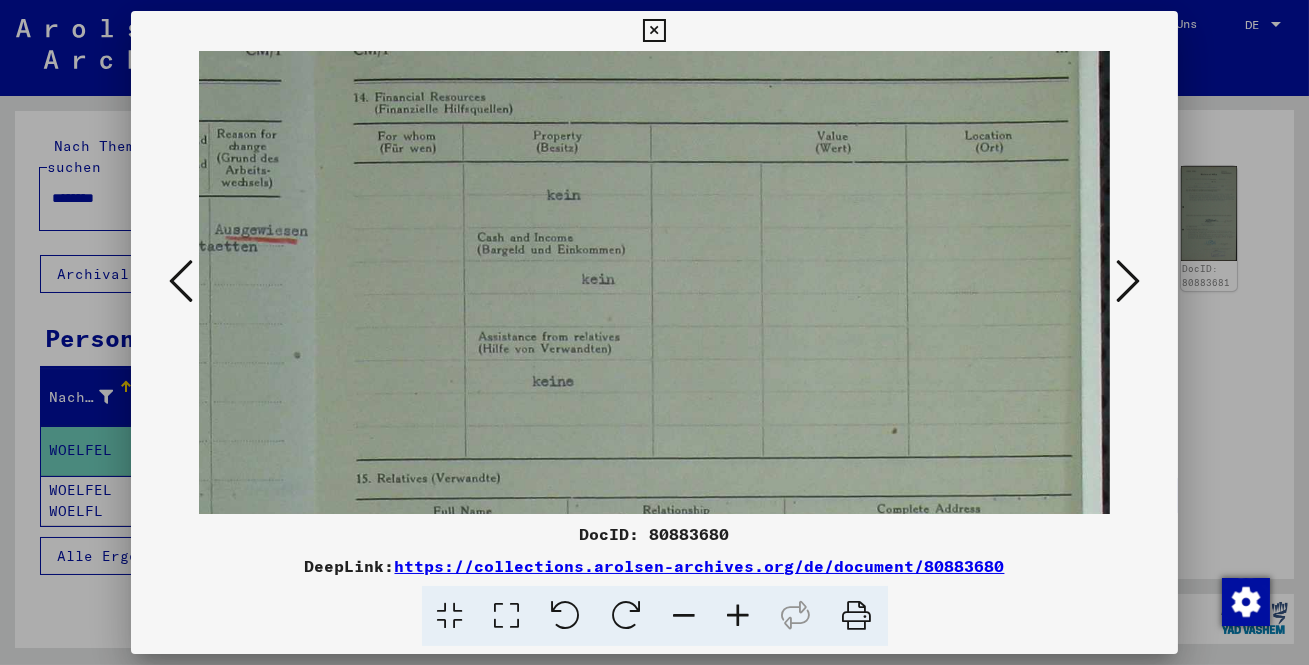 drag, startPoint x: 955, startPoint y: 340, endPoint x: 515, endPoint y: 383, distance: 442.09613 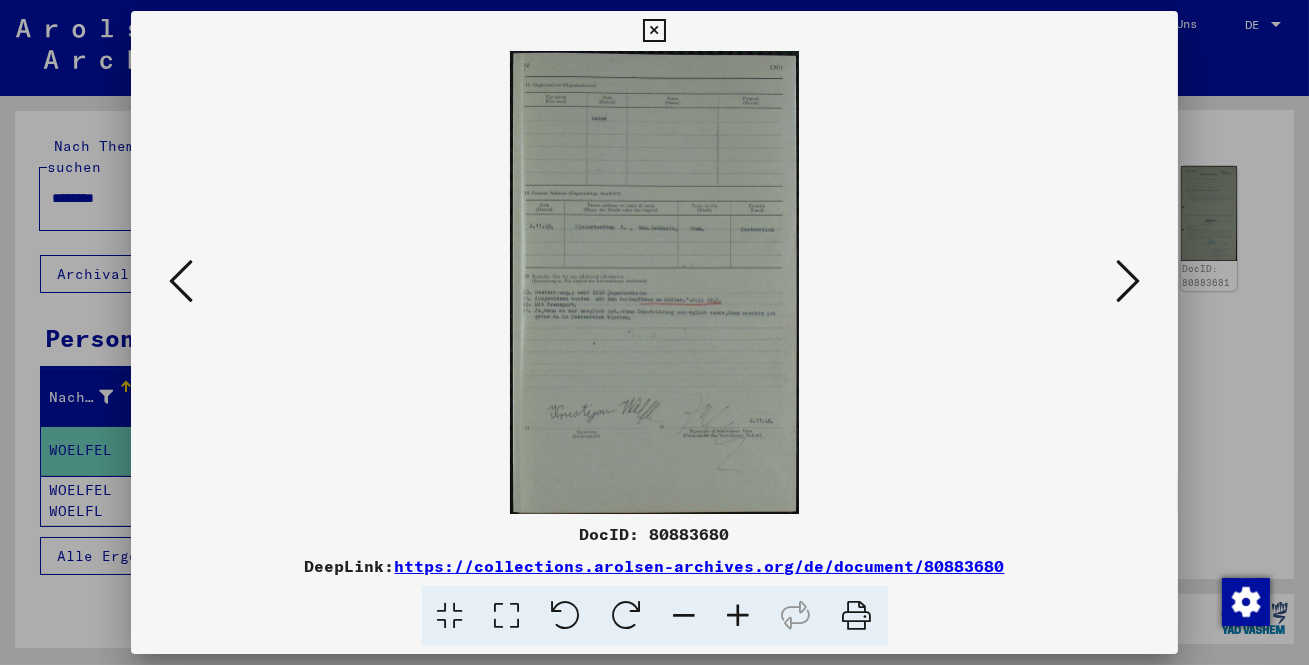 click at bounding box center (507, 616) 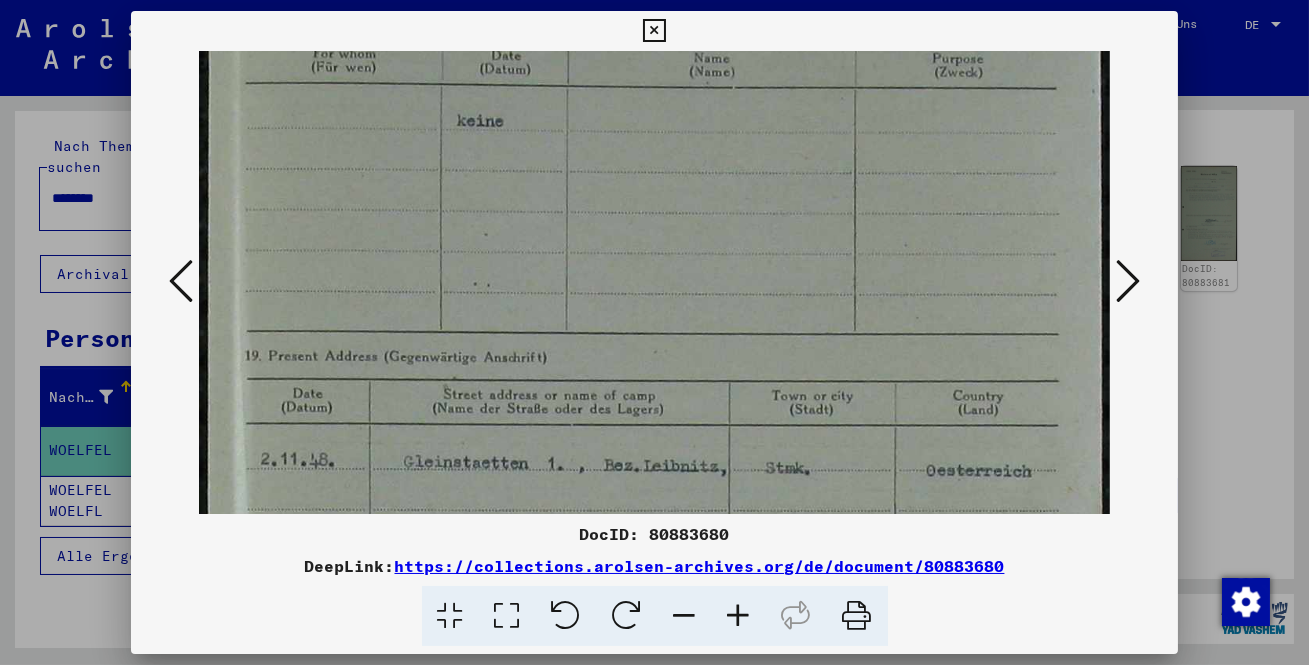 drag, startPoint x: 609, startPoint y: 270, endPoint x: 630, endPoint y: 216, distance: 57.939625 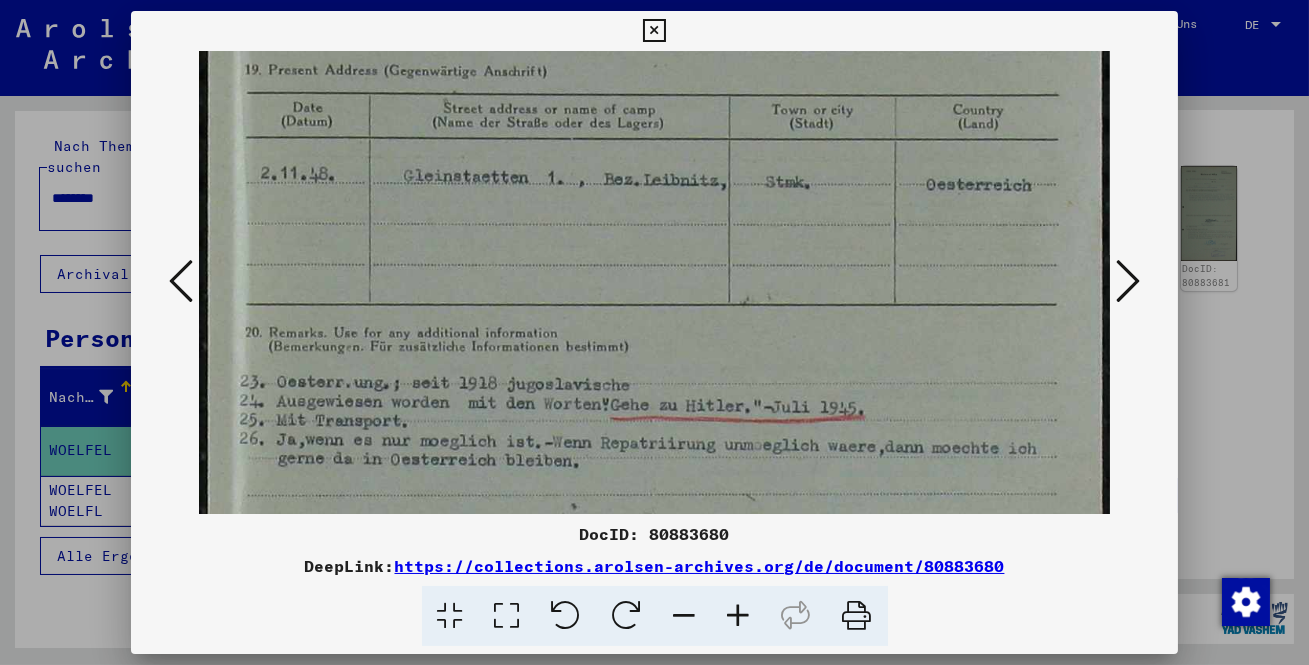 scroll, scrollTop: 496, scrollLeft: 0, axis: vertical 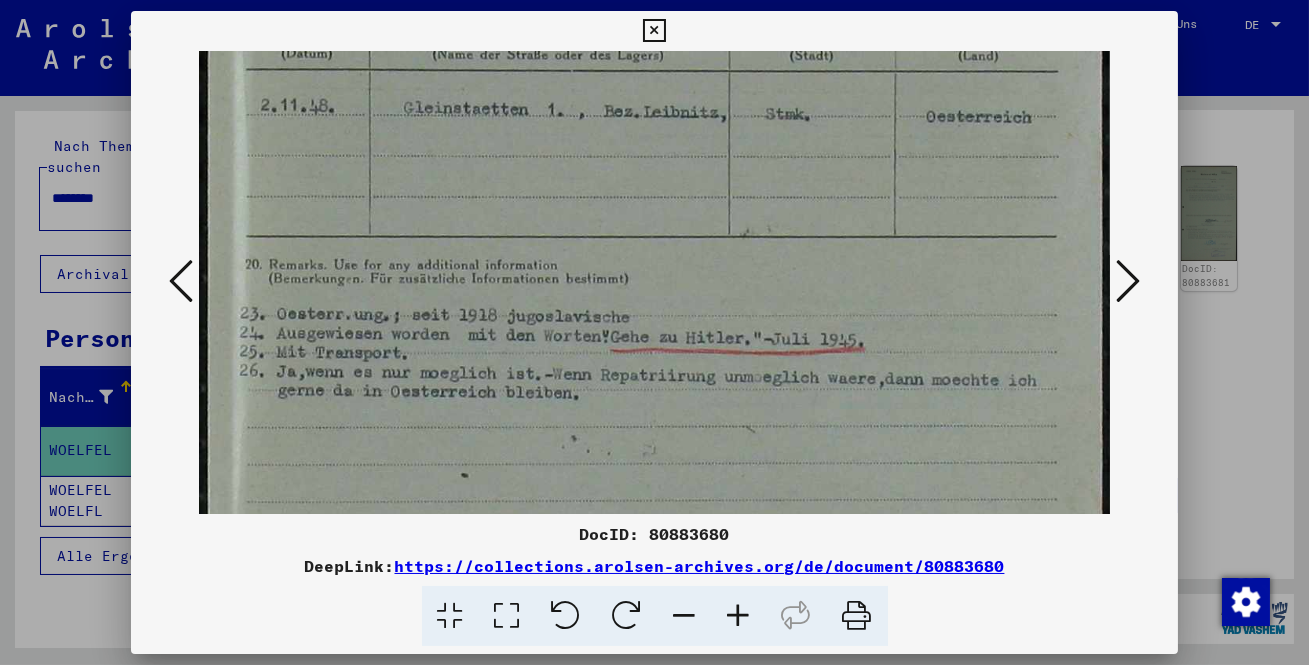 drag, startPoint x: 664, startPoint y: 469, endPoint x: 685, endPoint y: 212, distance: 257.85654 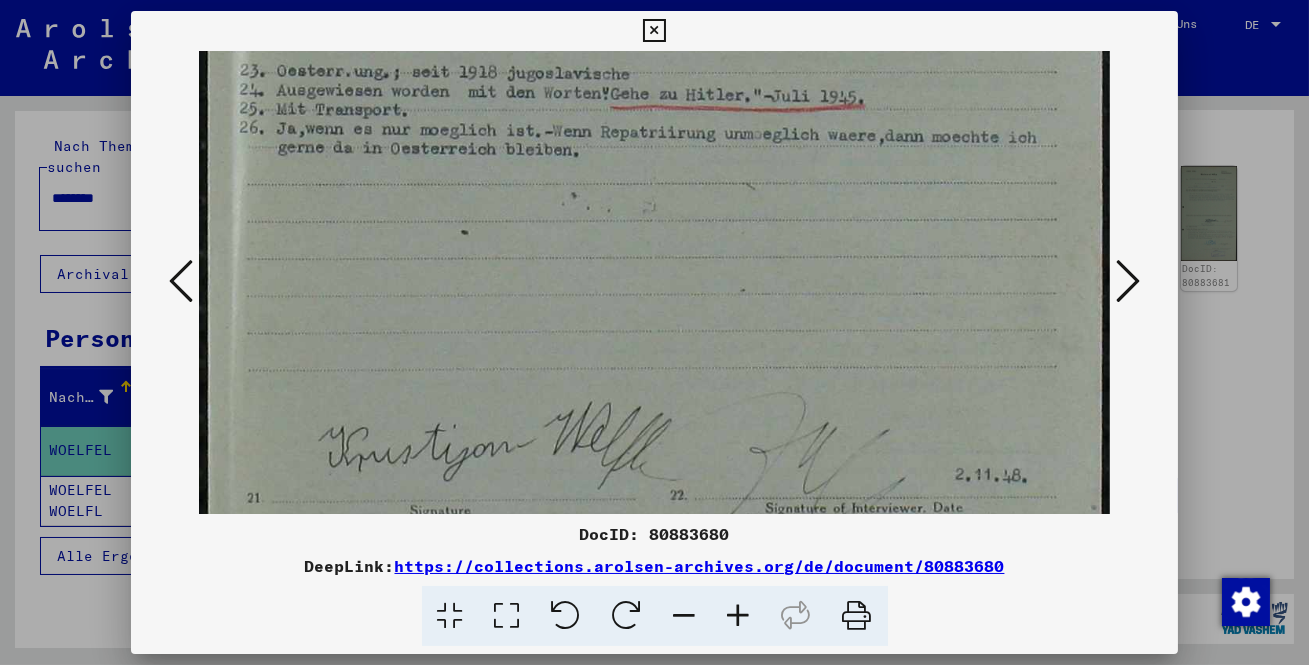 scroll, scrollTop: 750, scrollLeft: 0, axis: vertical 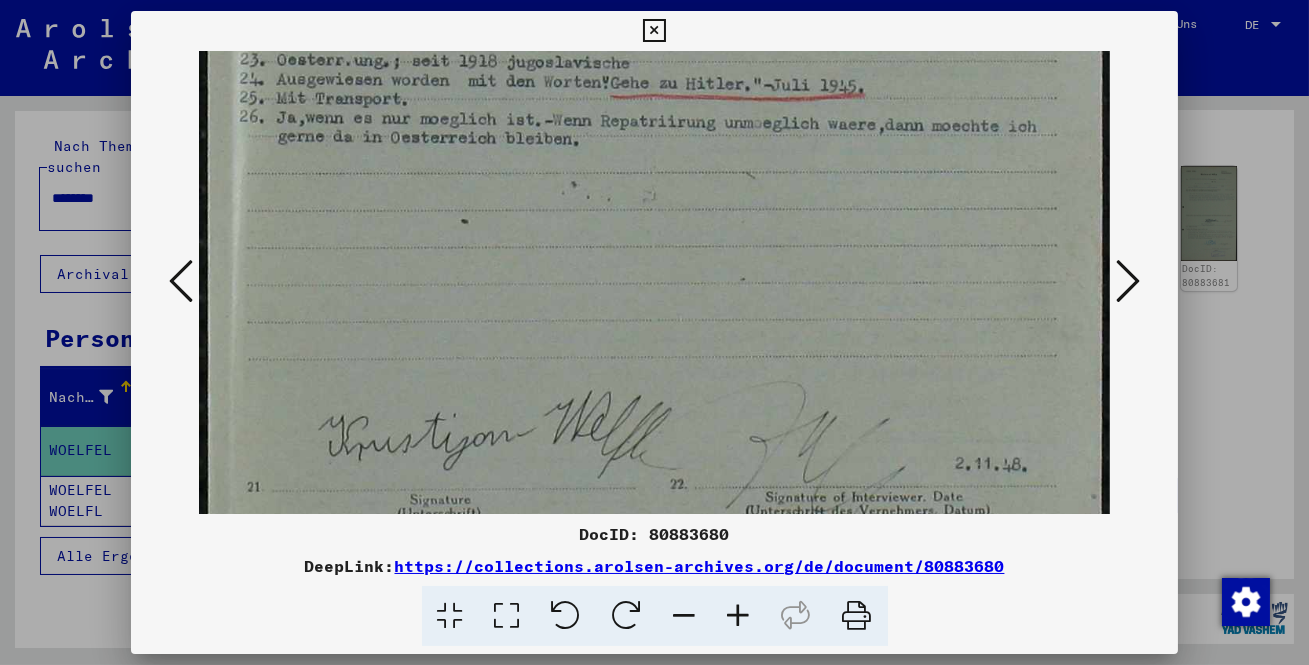 drag, startPoint x: 509, startPoint y: 452, endPoint x: 485, endPoint y: 200, distance: 253.14027 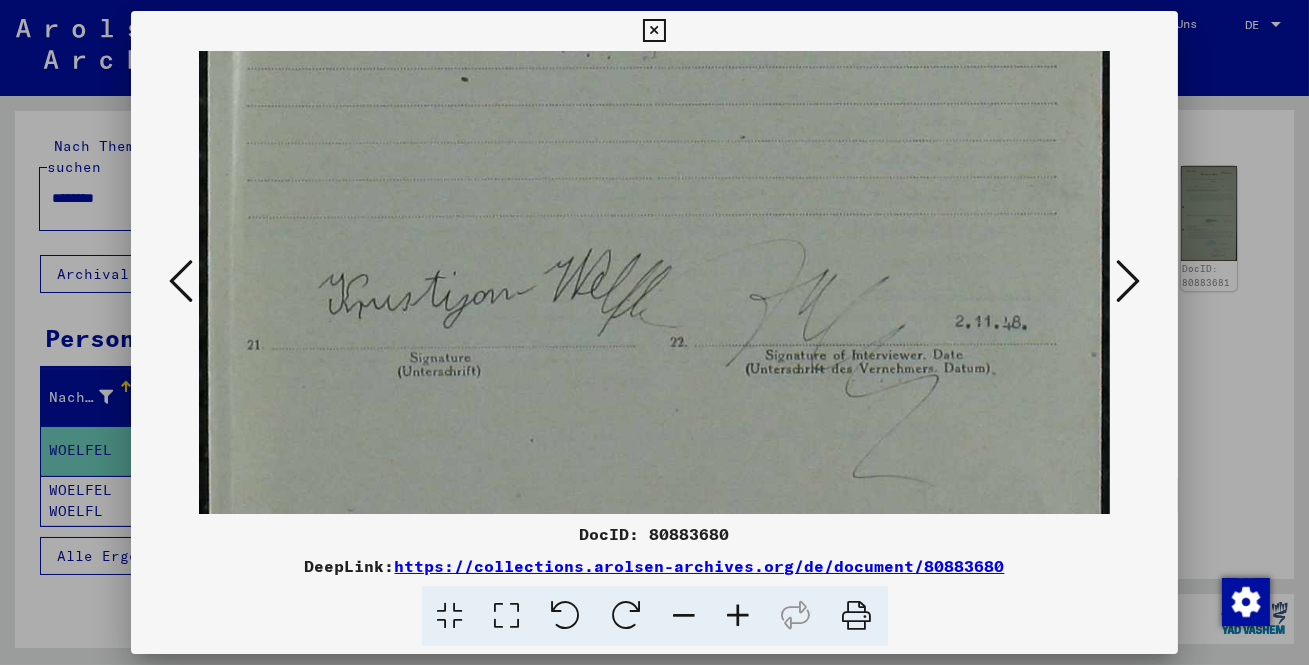 scroll, scrollTop: 921, scrollLeft: 0, axis: vertical 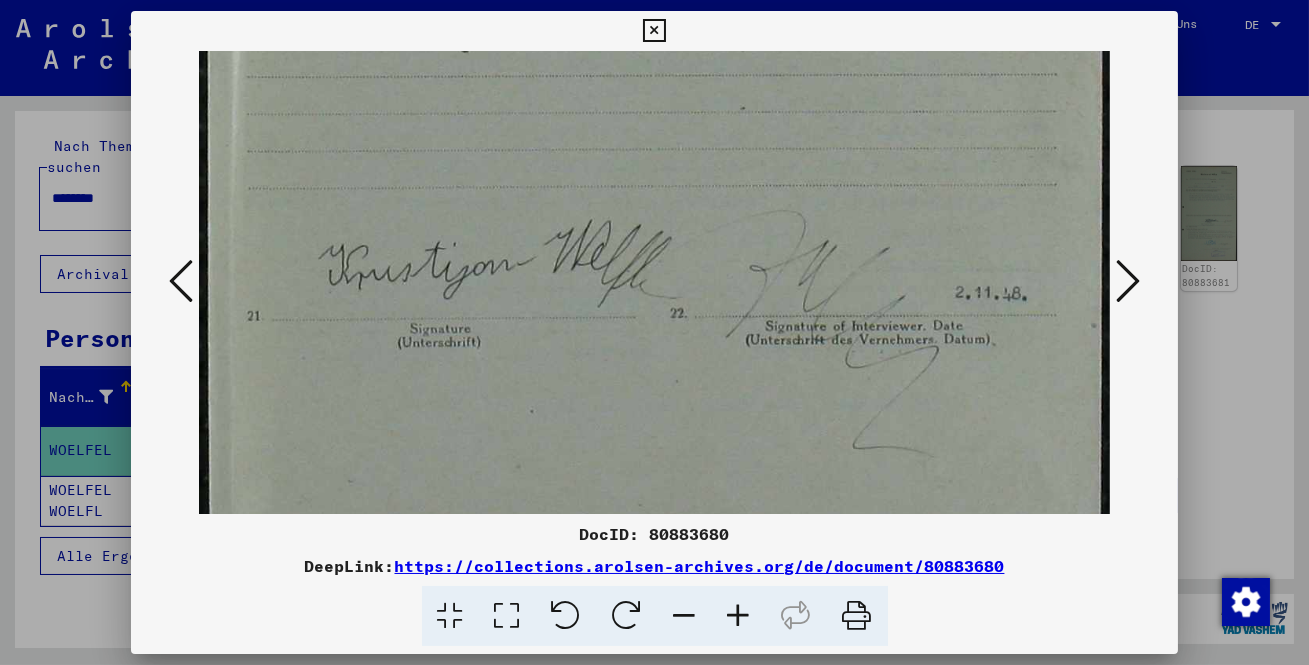 drag, startPoint x: 916, startPoint y: 444, endPoint x: 901, endPoint y: 271, distance: 173.64908 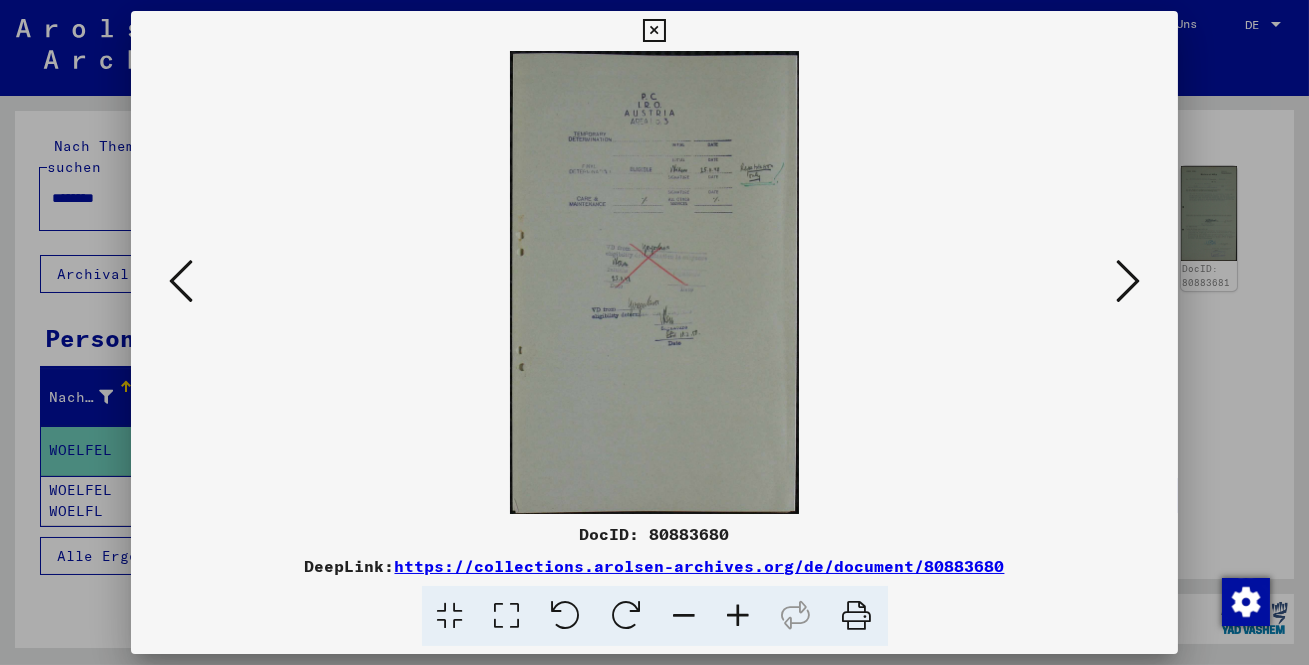 scroll, scrollTop: 0, scrollLeft: 0, axis: both 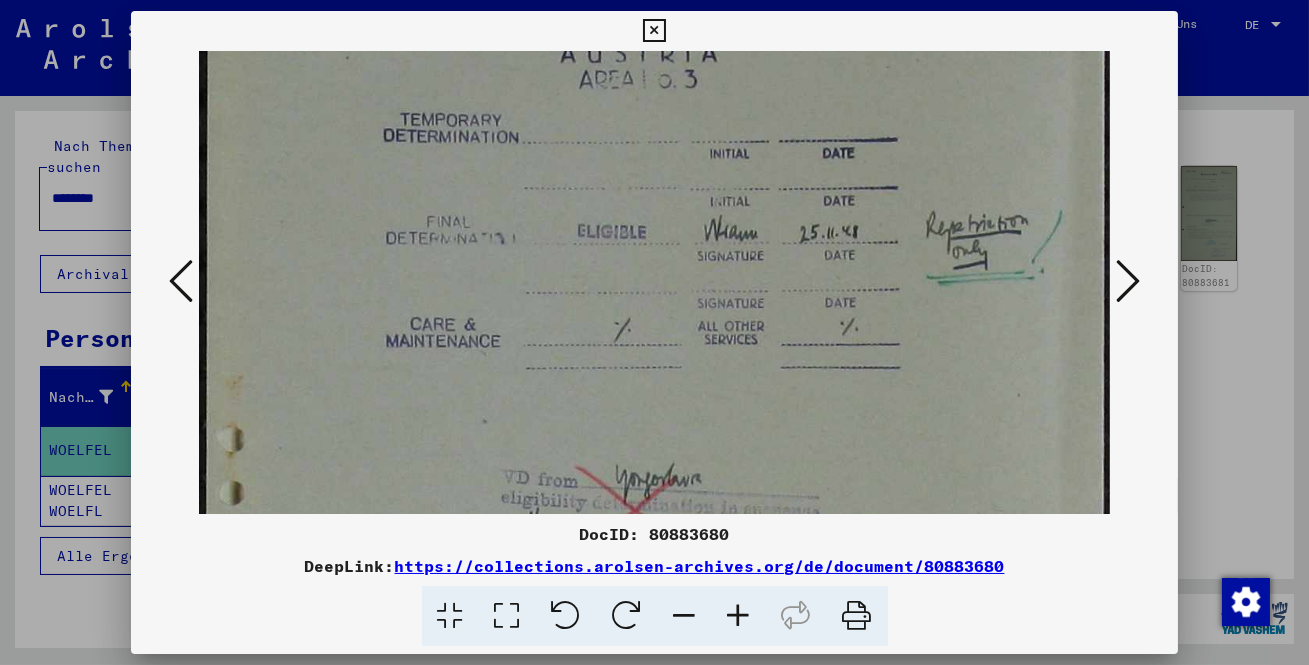 drag, startPoint x: 826, startPoint y: 455, endPoint x: 789, endPoint y: 262, distance: 196.51463 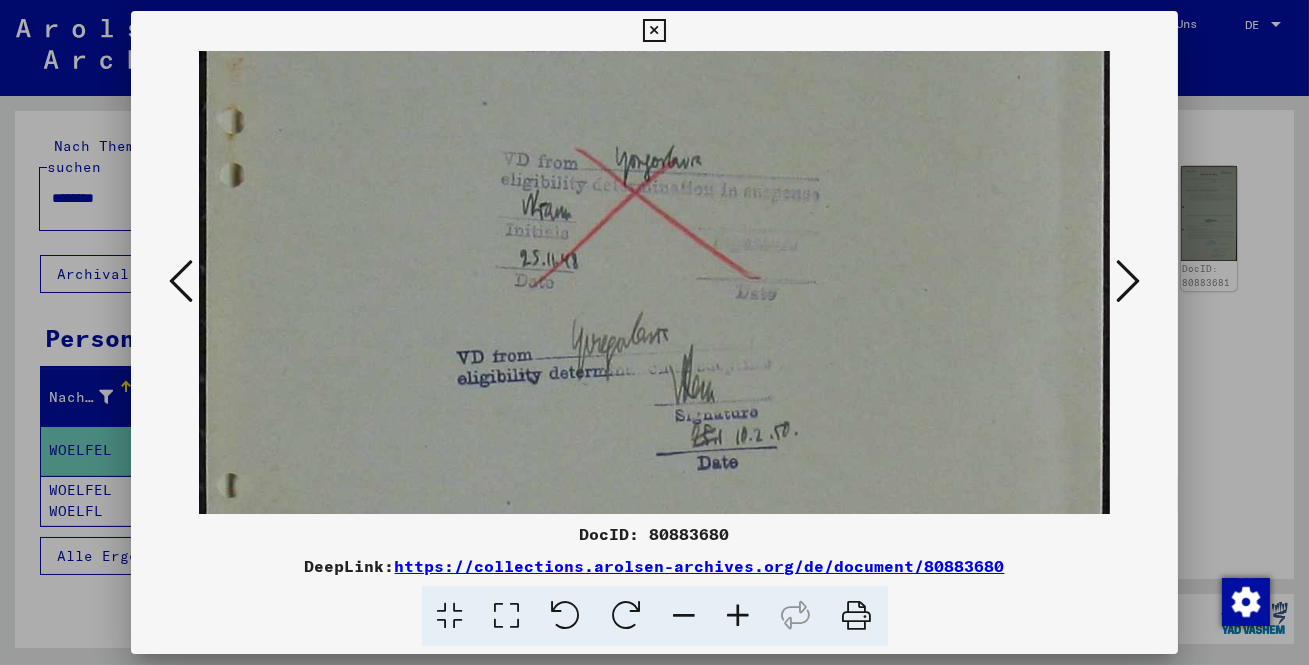 scroll, scrollTop: 515, scrollLeft: 0, axis: vertical 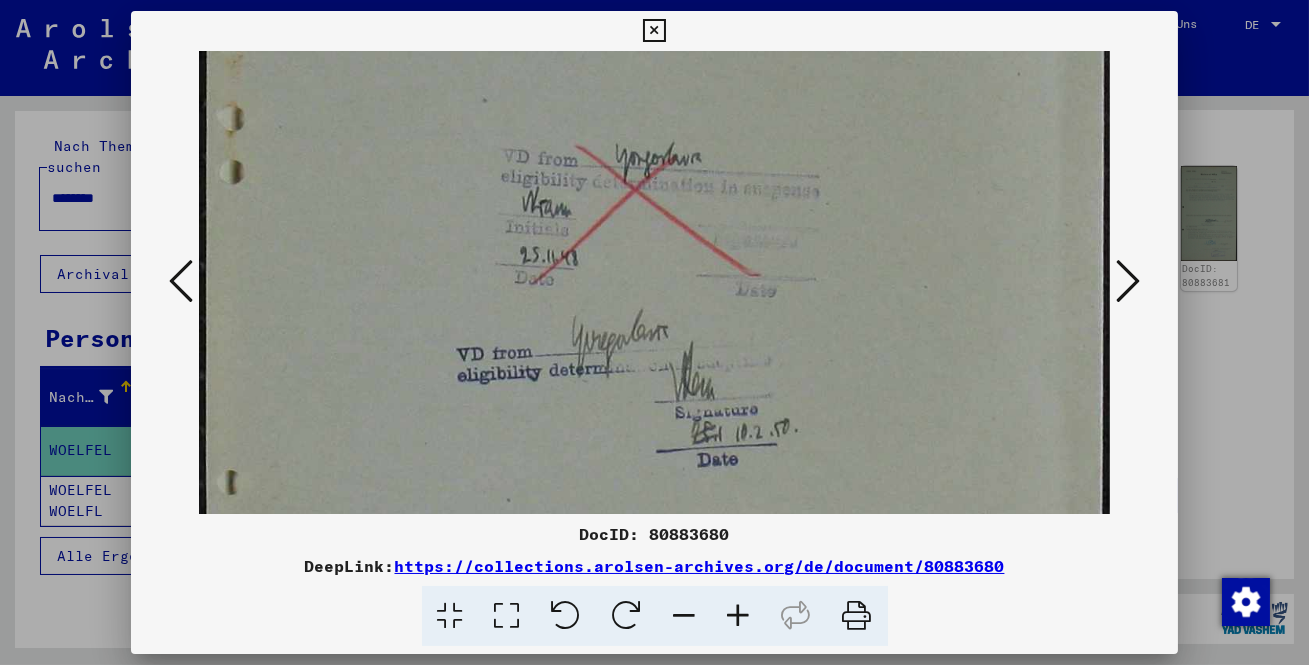 drag, startPoint x: 828, startPoint y: 449, endPoint x: 826, endPoint y: 130, distance: 319.00626 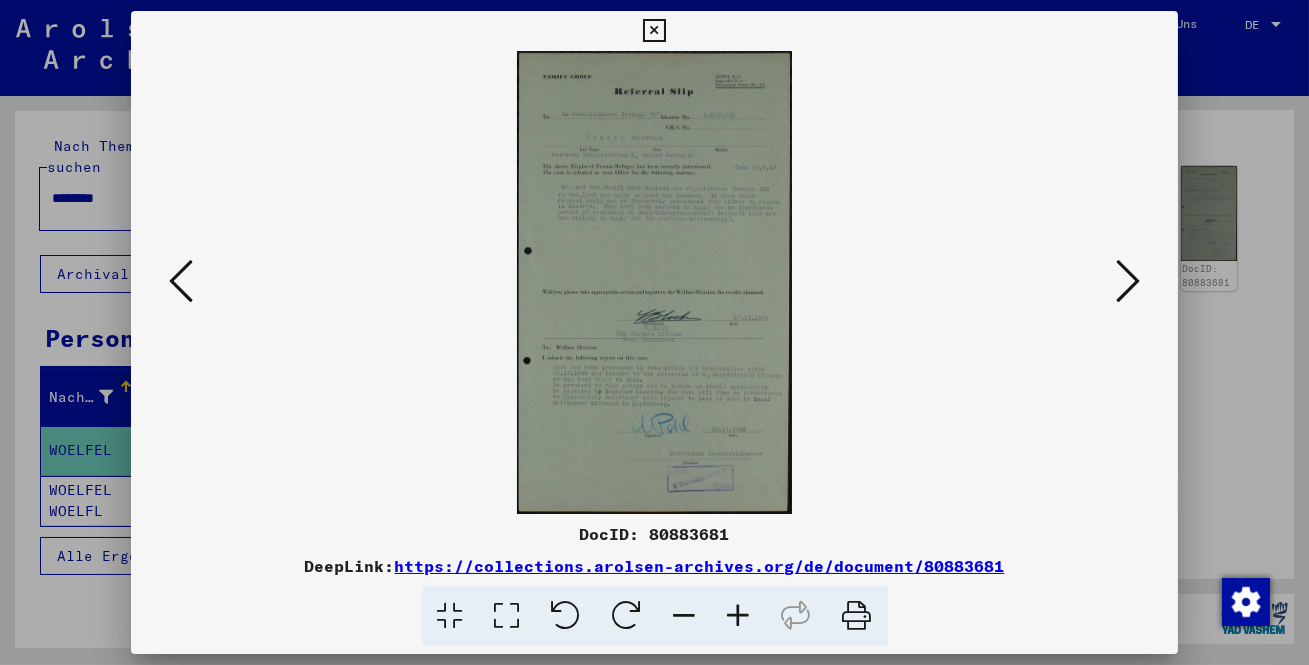 click at bounding box center (507, 616) 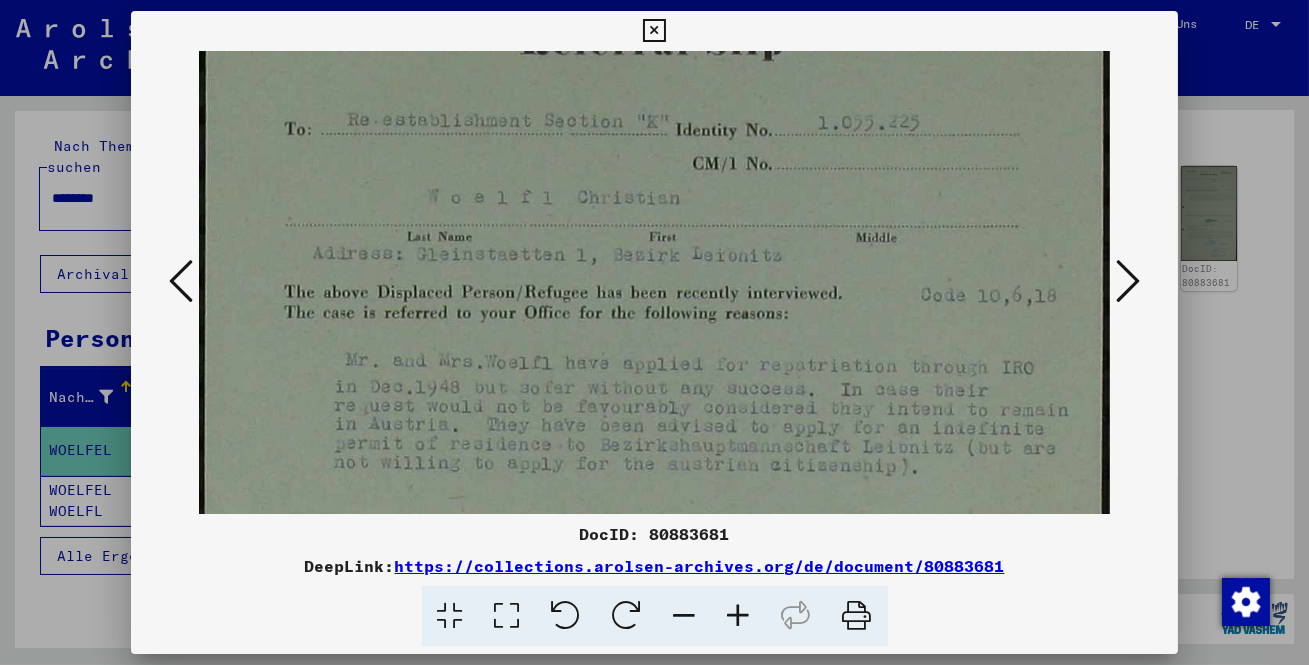 scroll, scrollTop: 184, scrollLeft: 0, axis: vertical 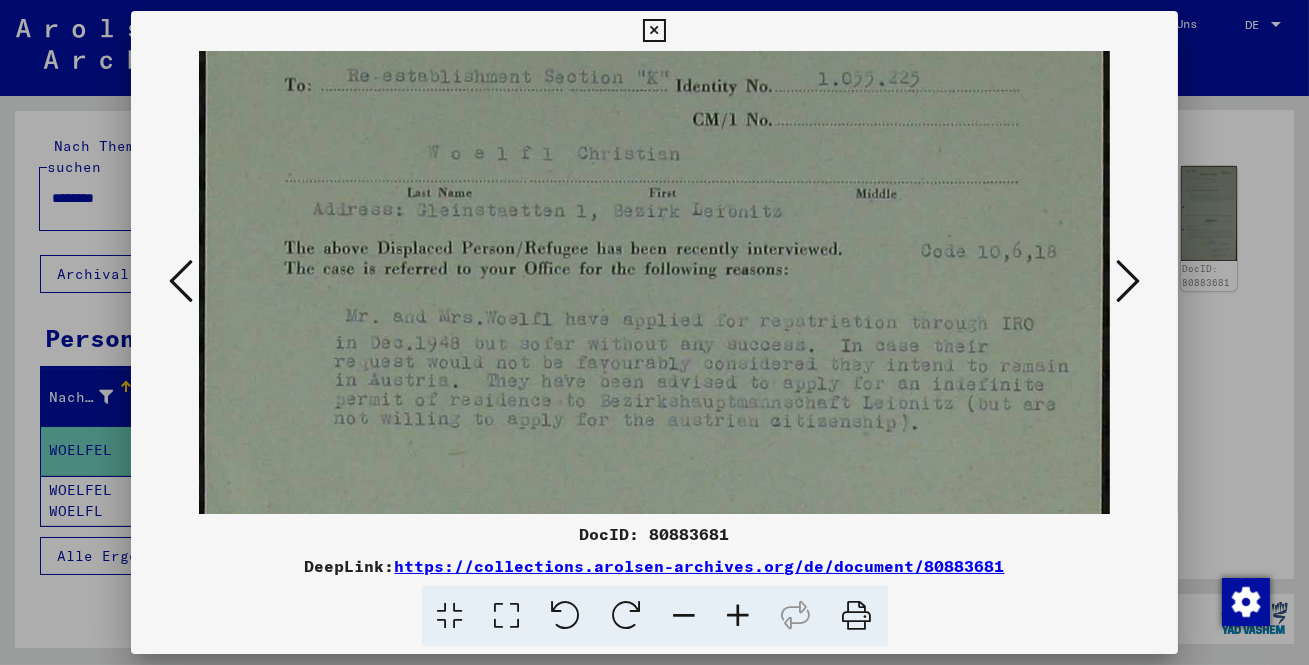 drag, startPoint x: 749, startPoint y: 449, endPoint x: 752, endPoint y: 264, distance: 185.02432 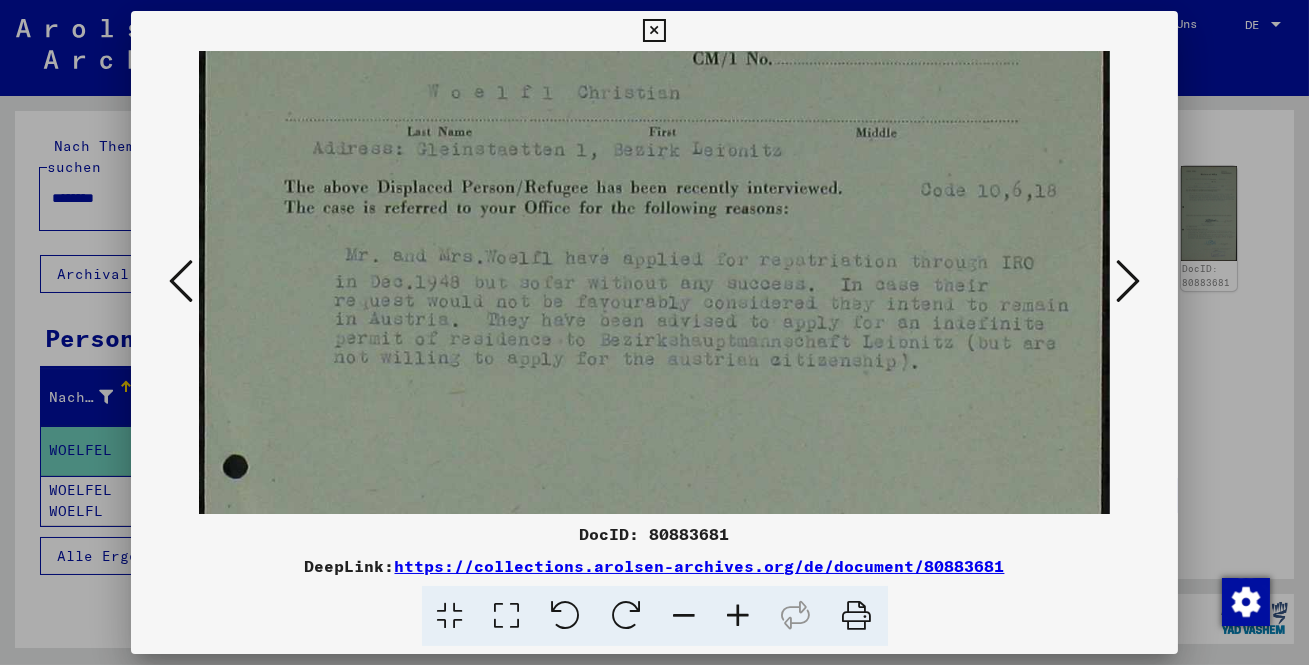 scroll, scrollTop: 281, scrollLeft: 0, axis: vertical 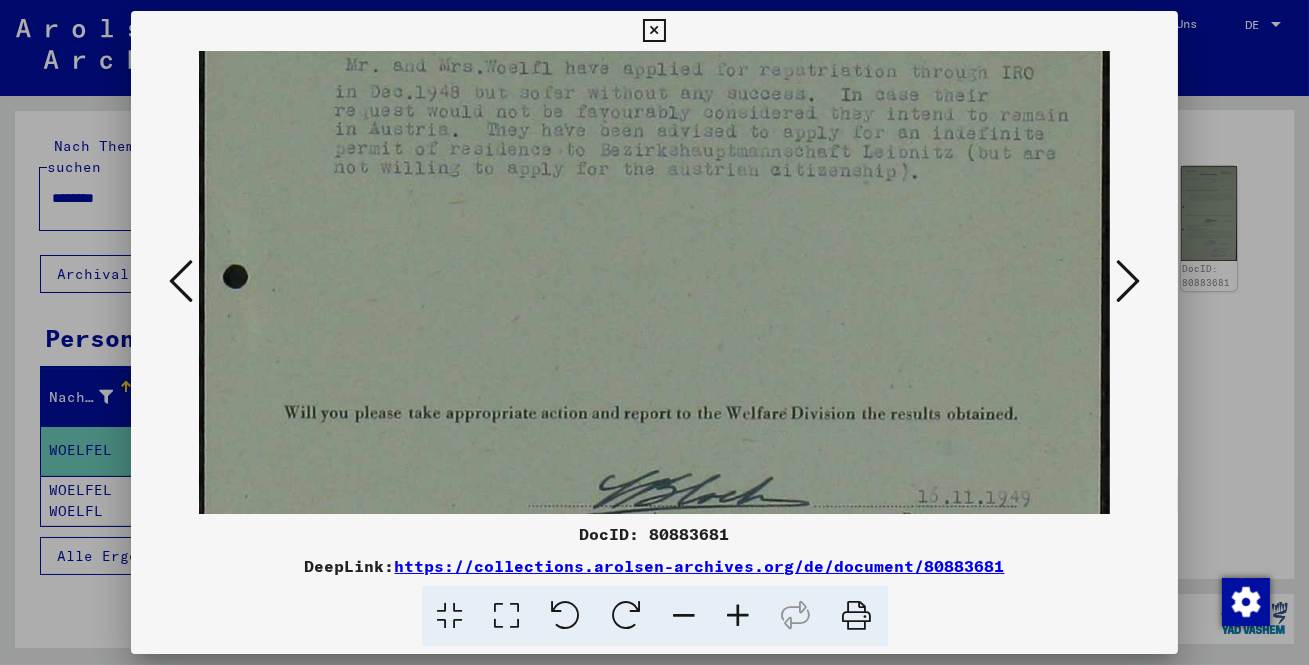 drag, startPoint x: 917, startPoint y: 457, endPoint x: 875, endPoint y: 207, distance: 253.50345 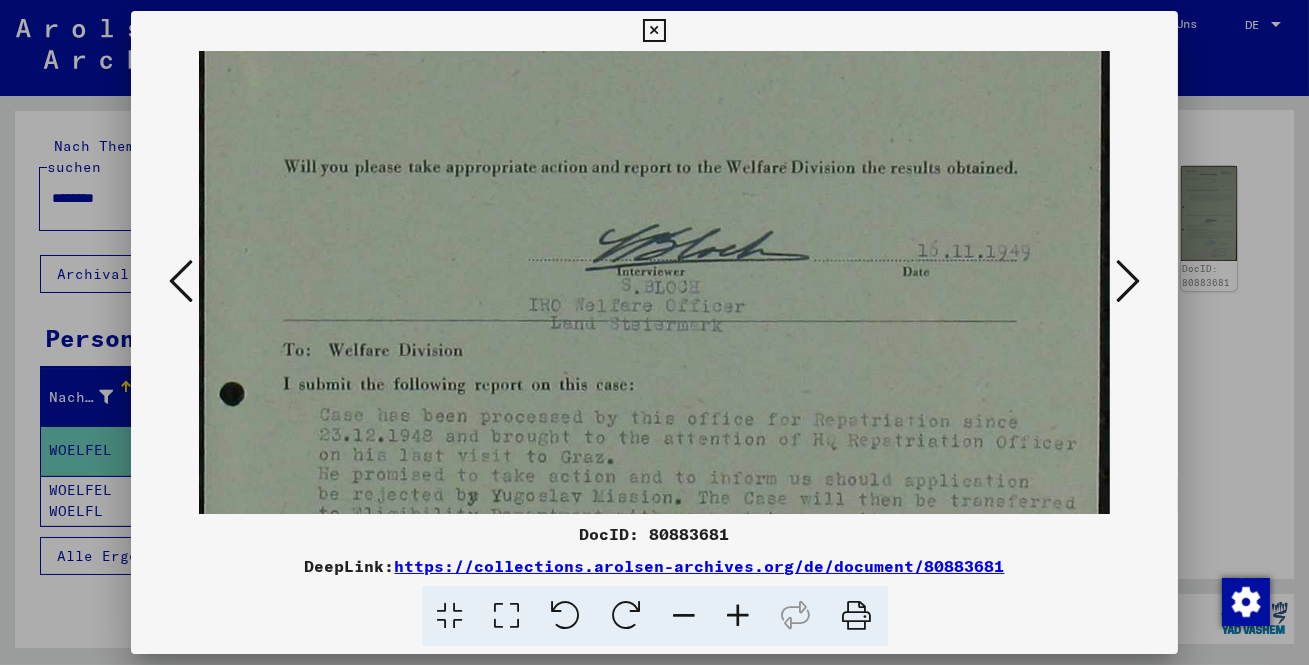 drag, startPoint x: 866, startPoint y: 370, endPoint x: 868, endPoint y: 152, distance: 218.00917 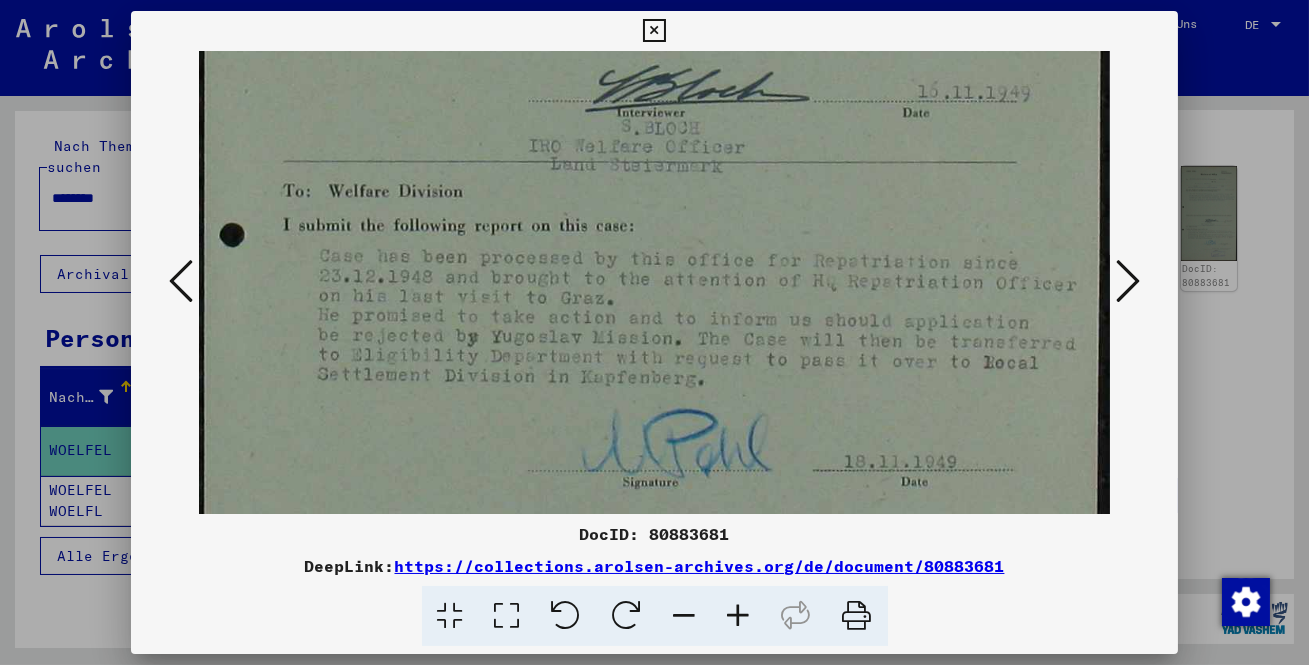 scroll, scrollTop: 841, scrollLeft: 0, axis: vertical 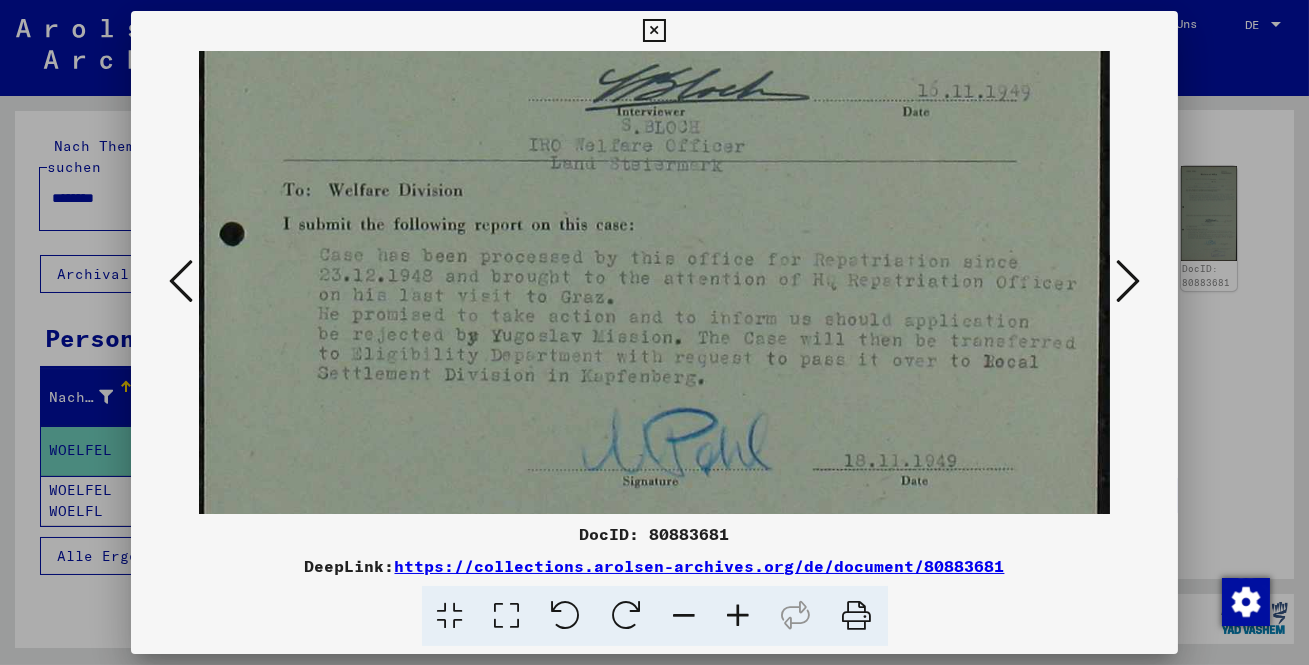 drag, startPoint x: 857, startPoint y: 293, endPoint x: 856, endPoint y: 258, distance: 35.014282 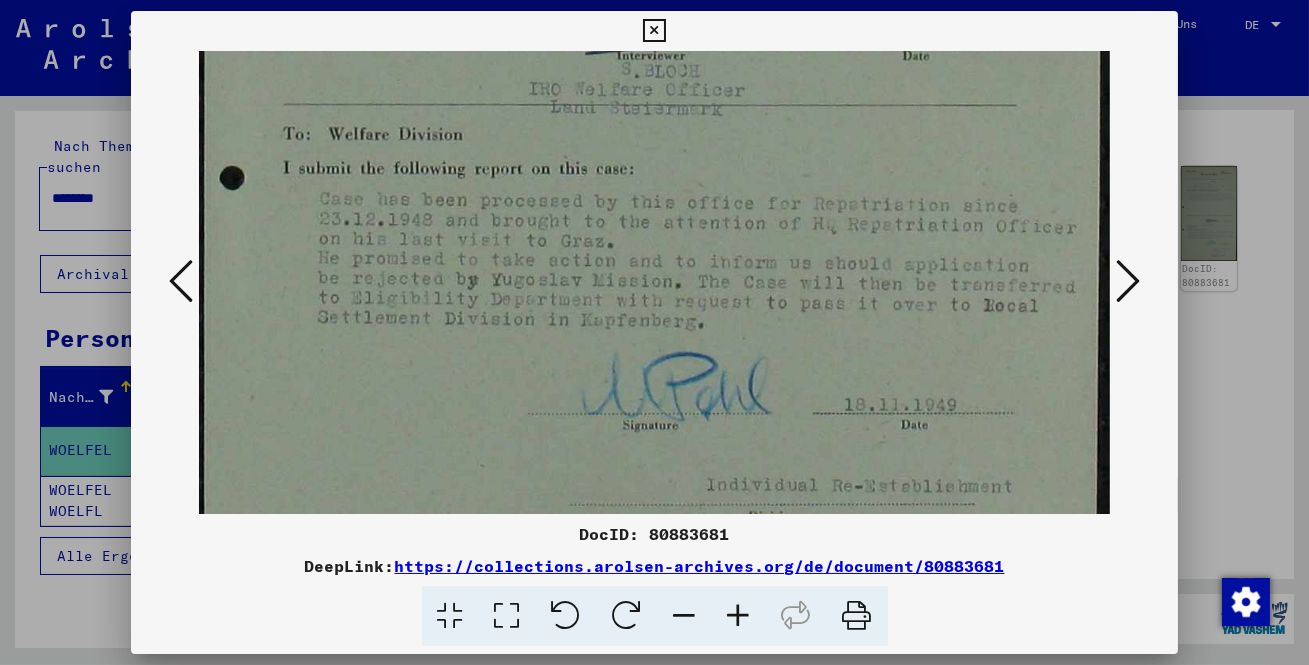 scroll, scrollTop: 937, scrollLeft: 0, axis: vertical 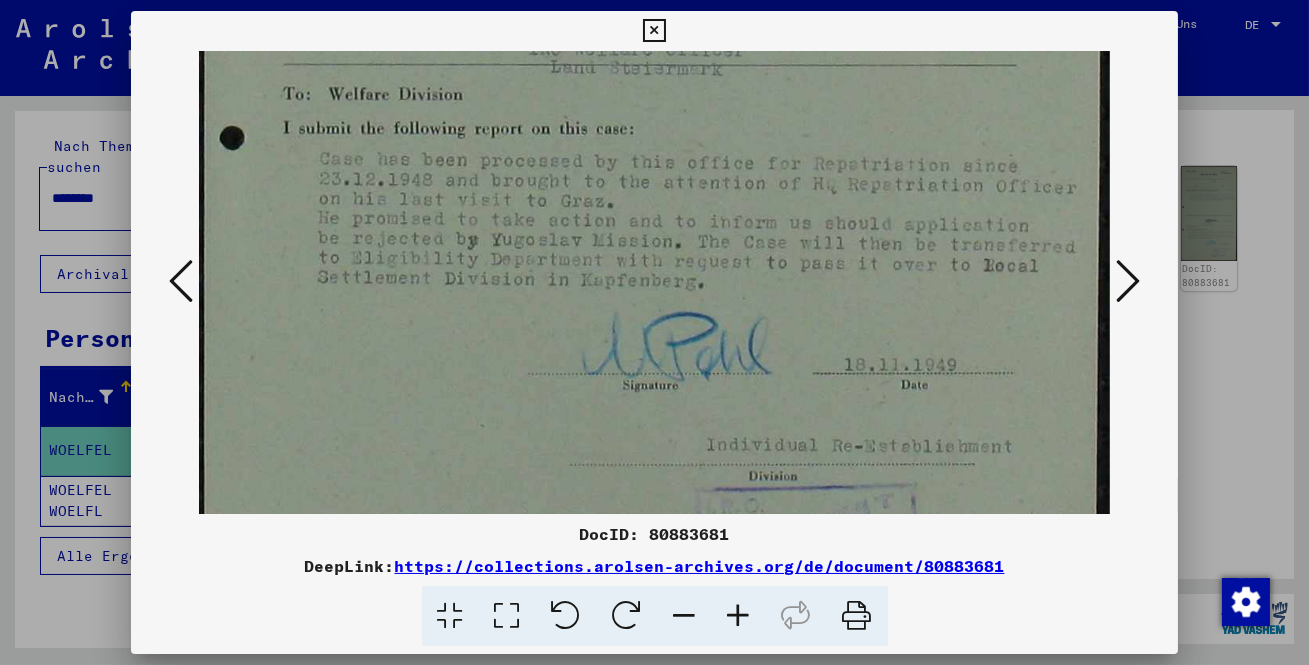drag, startPoint x: 985, startPoint y: 422, endPoint x: 970, endPoint y: 327, distance: 96.17692 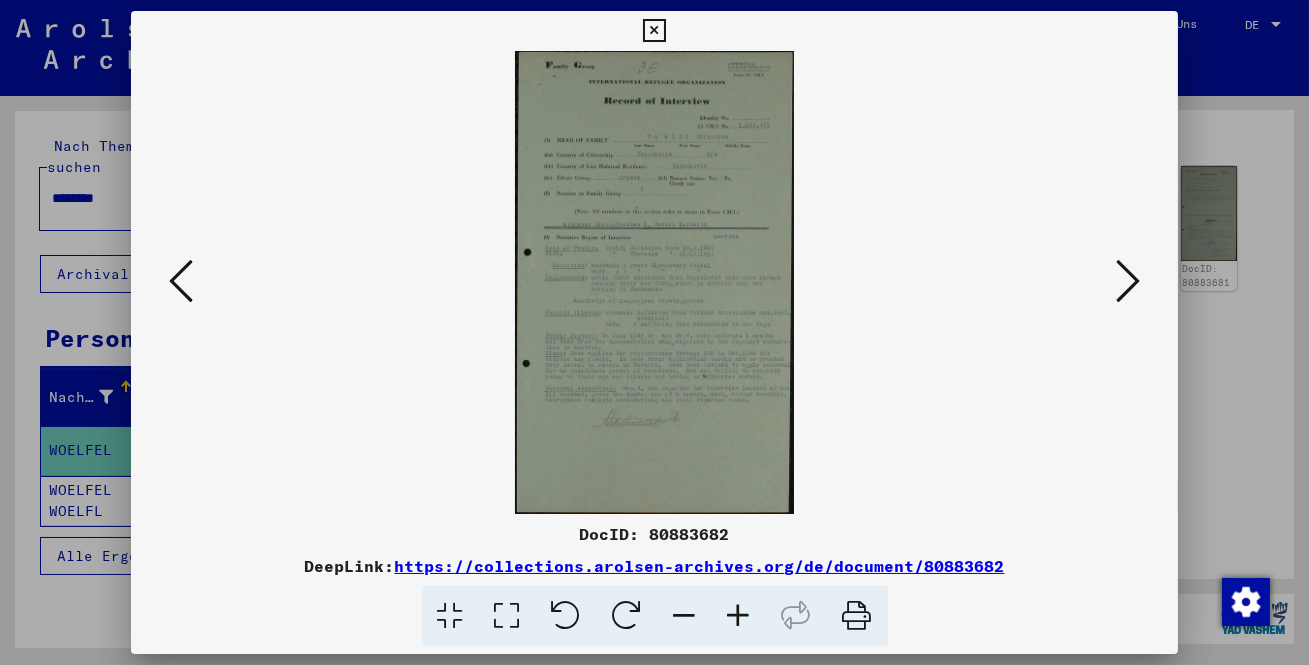 scroll, scrollTop: 0, scrollLeft: 0, axis: both 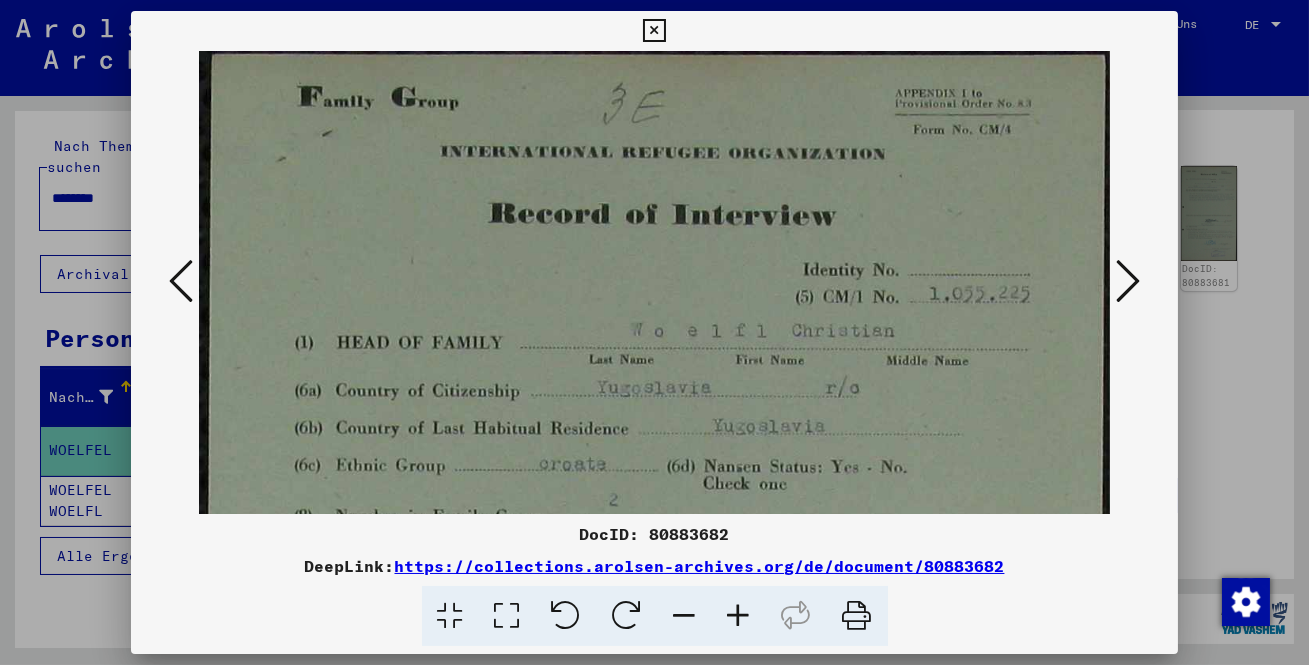 click at bounding box center (654, 807) 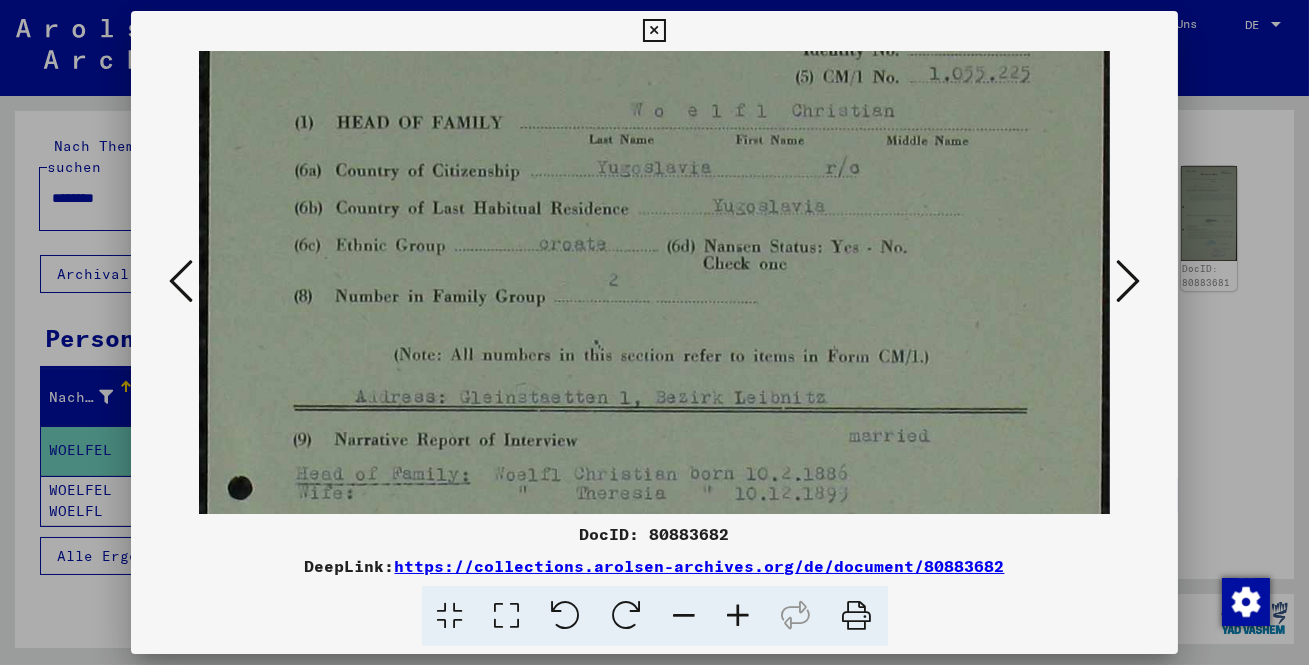 drag, startPoint x: 756, startPoint y: 418, endPoint x: 770, endPoint y: 228, distance: 190.51509 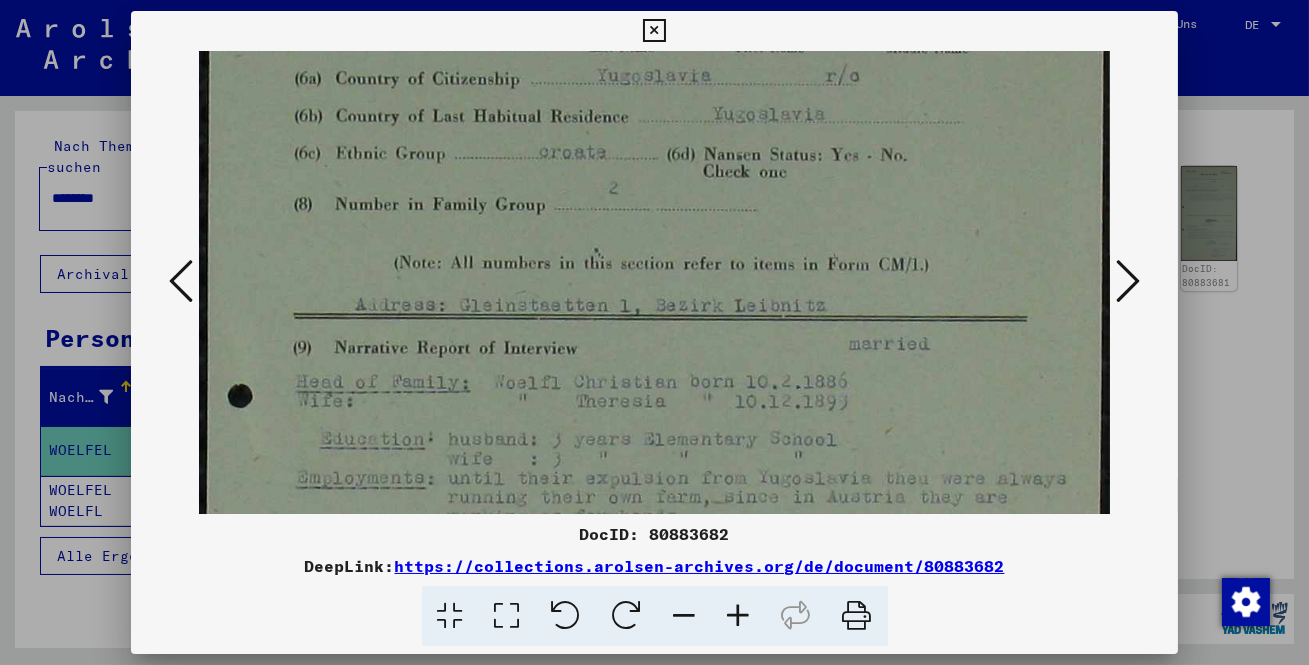 scroll, scrollTop: 436, scrollLeft: 0, axis: vertical 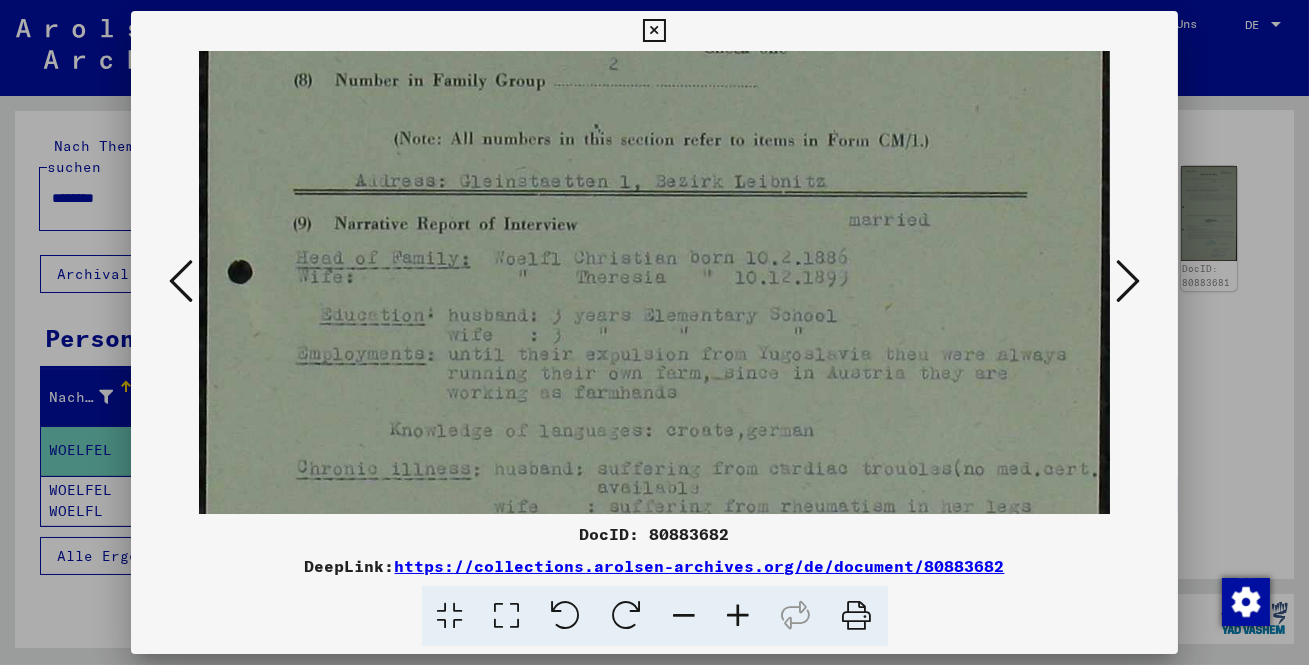 drag, startPoint x: 768, startPoint y: 429, endPoint x: 770, endPoint y: 246, distance: 183.01093 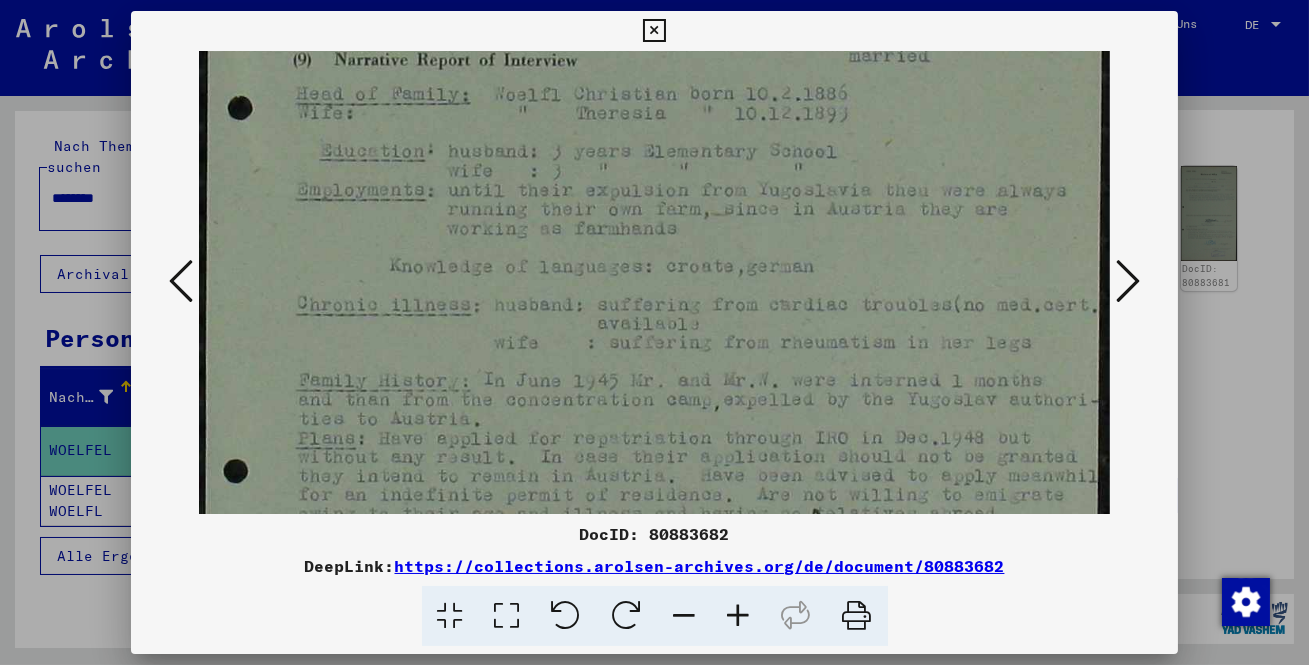scroll, scrollTop: 629, scrollLeft: 0, axis: vertical 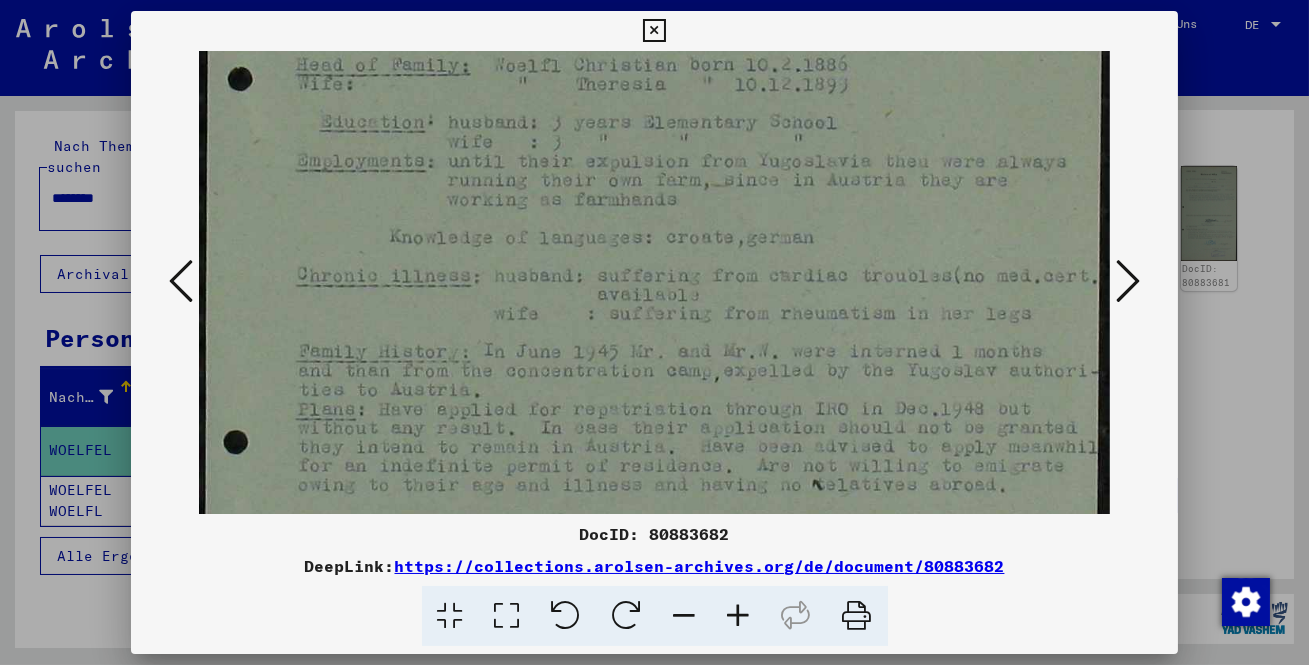 drag, startPoint x: 869, startPoint y: 448, endPoint x: 862, endPoint y: 257, distance: 191.12823 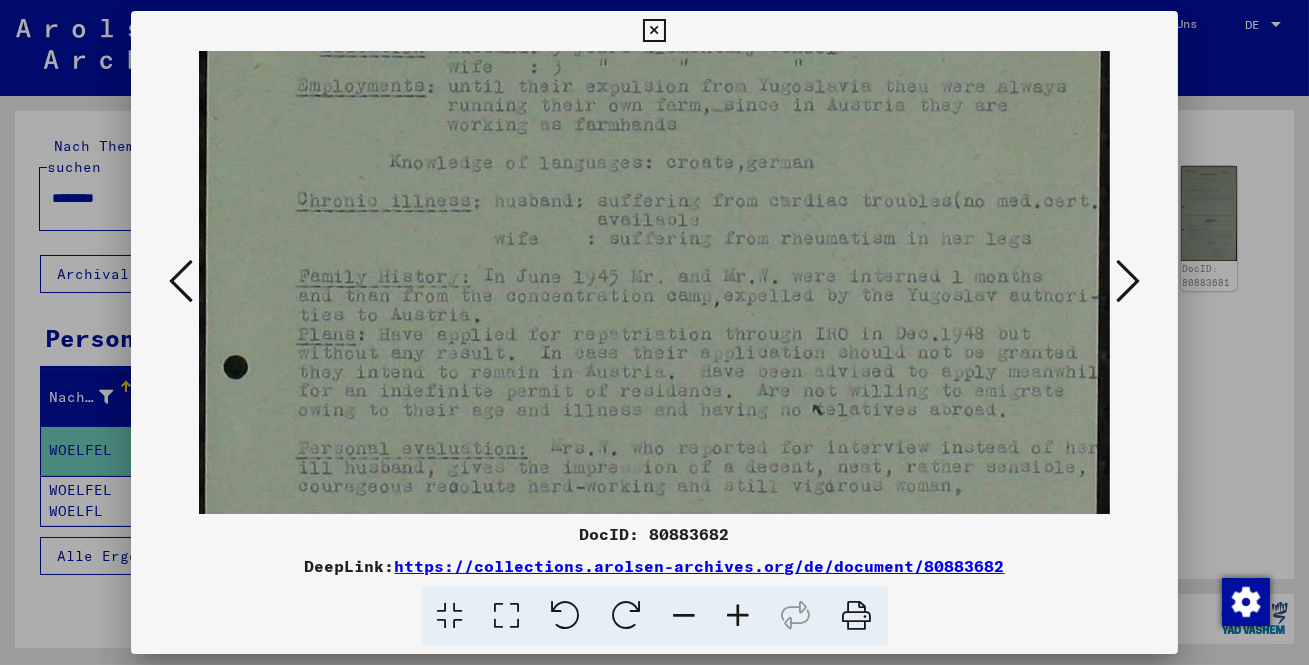 scroll, scrollTop: 705, scrollLeft: 0, axis: vertical 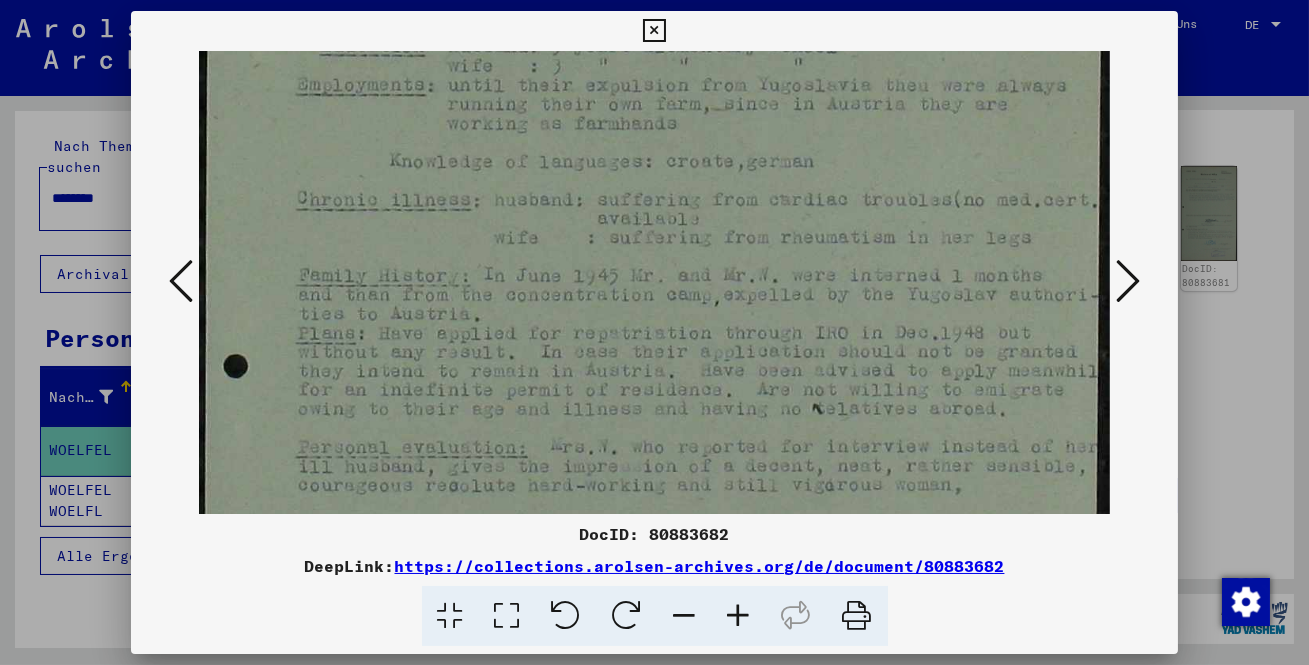 drag, startPoint x: 811, startPoint y: 427, endPoint x: 755, endPoint y: 350, distance: 95.2103 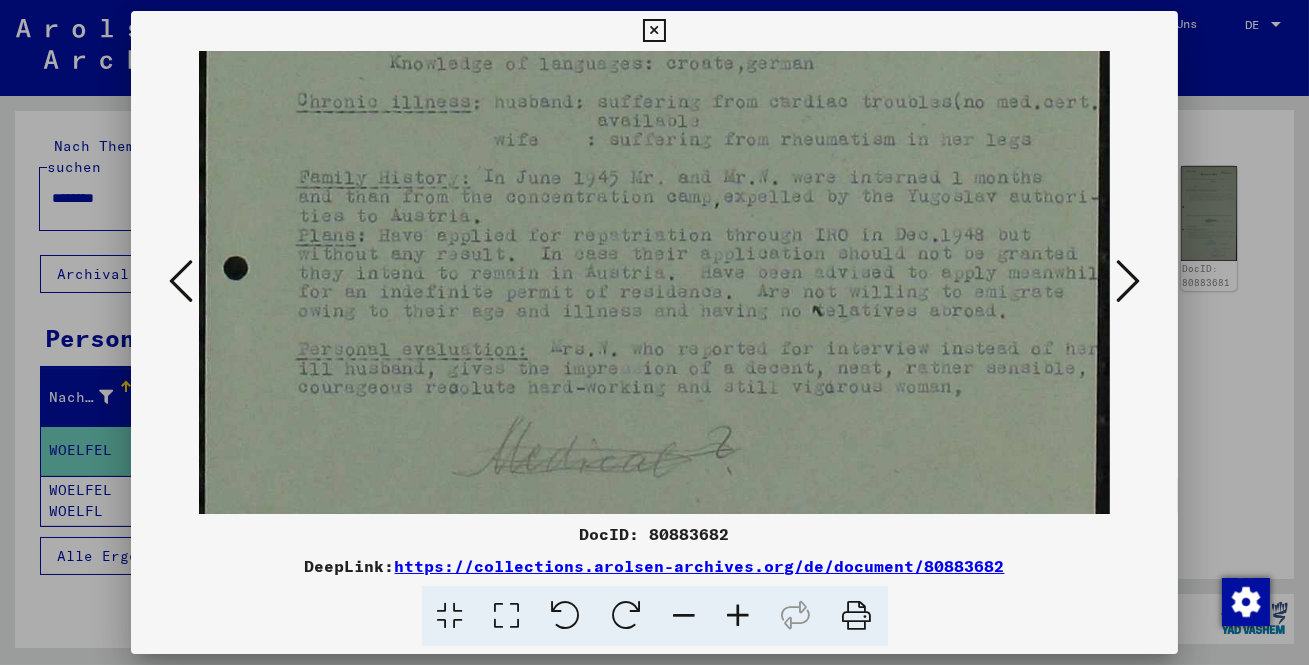 drag, startPoint x: 755, startPoint y: 350, endPoint x: 740, endPoint y: 258, distance: 93.214806 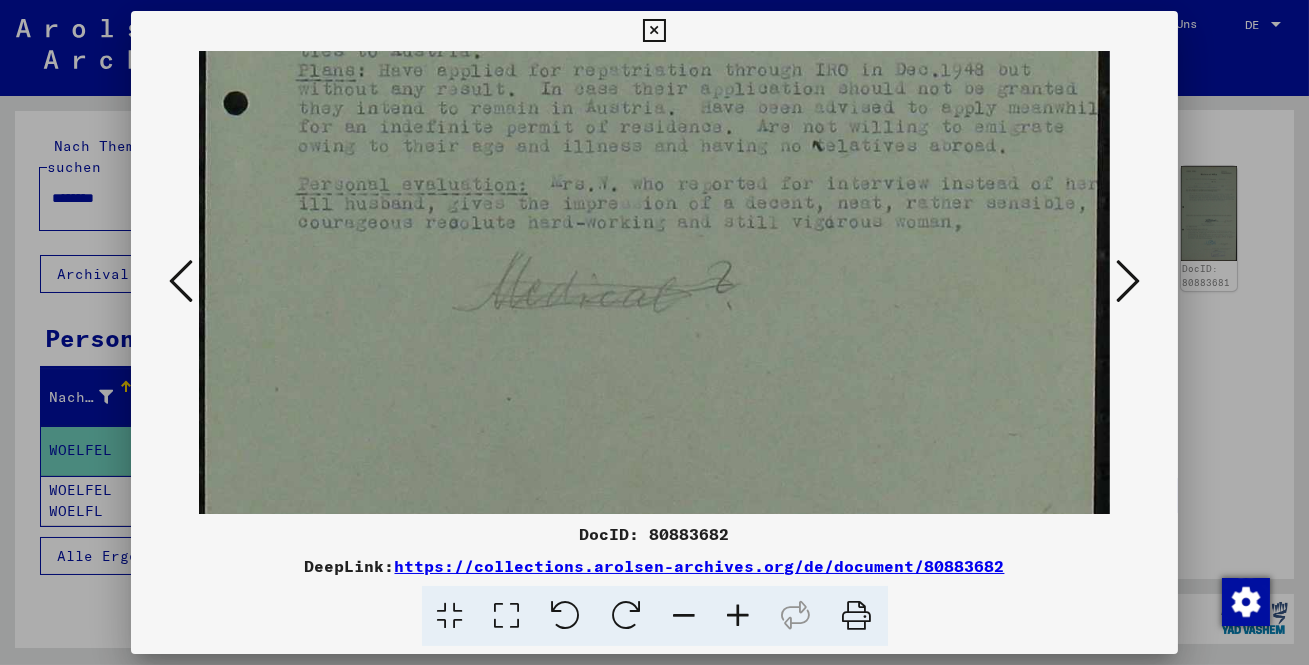 scroll, scrollTop: 1024, scrollLeft: 0, axis: vertical 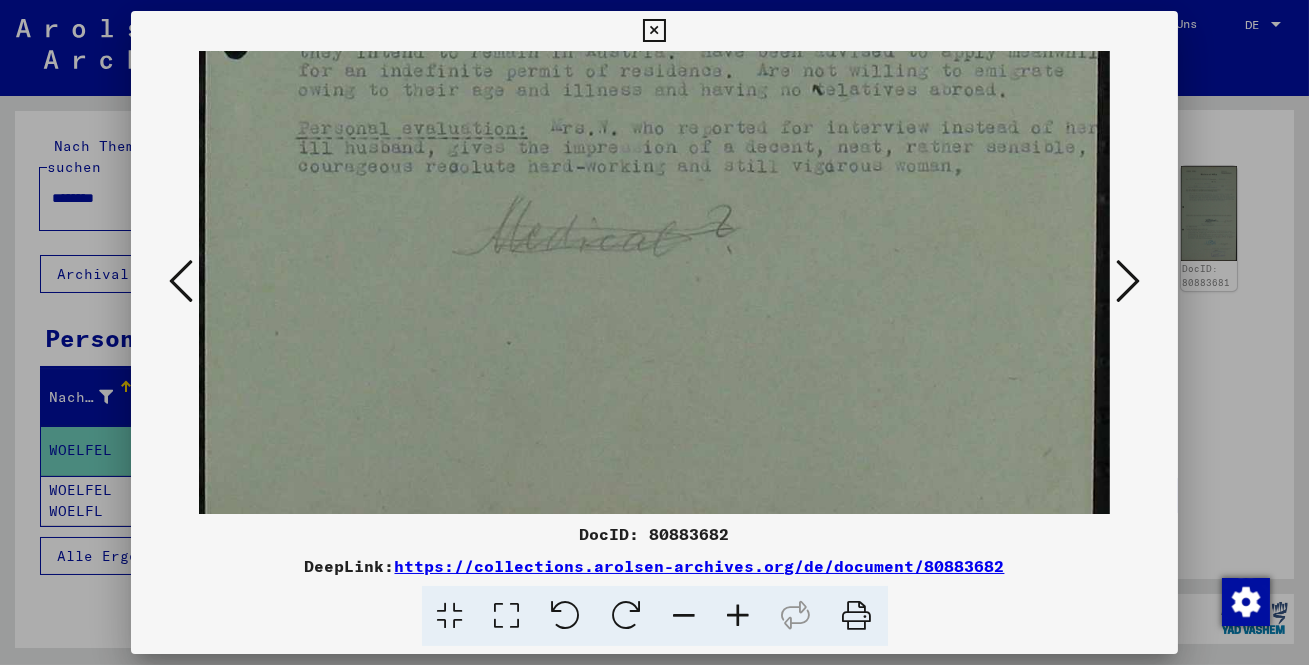 drag, startPoint x: 901, startPoint y: 380, endPoint x: 889, endPoint y: 161, distance: 219.32852 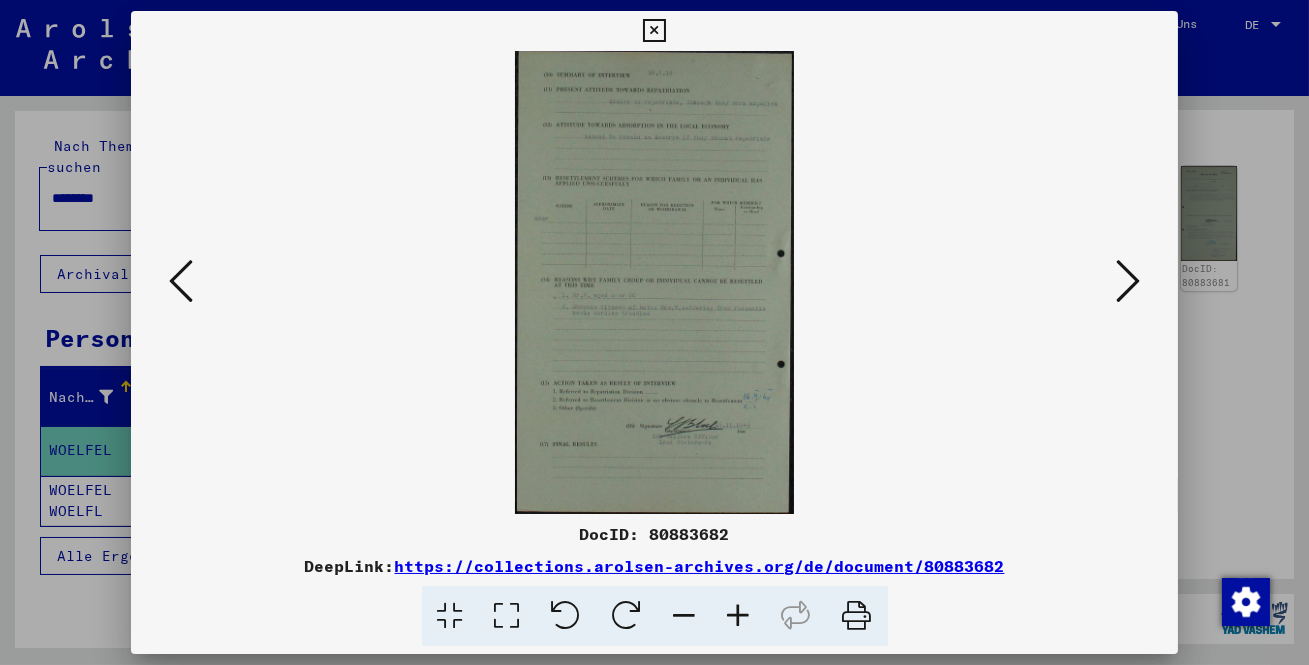 scroll, scrollTop: 0, scrollLeft: 0, axis: both 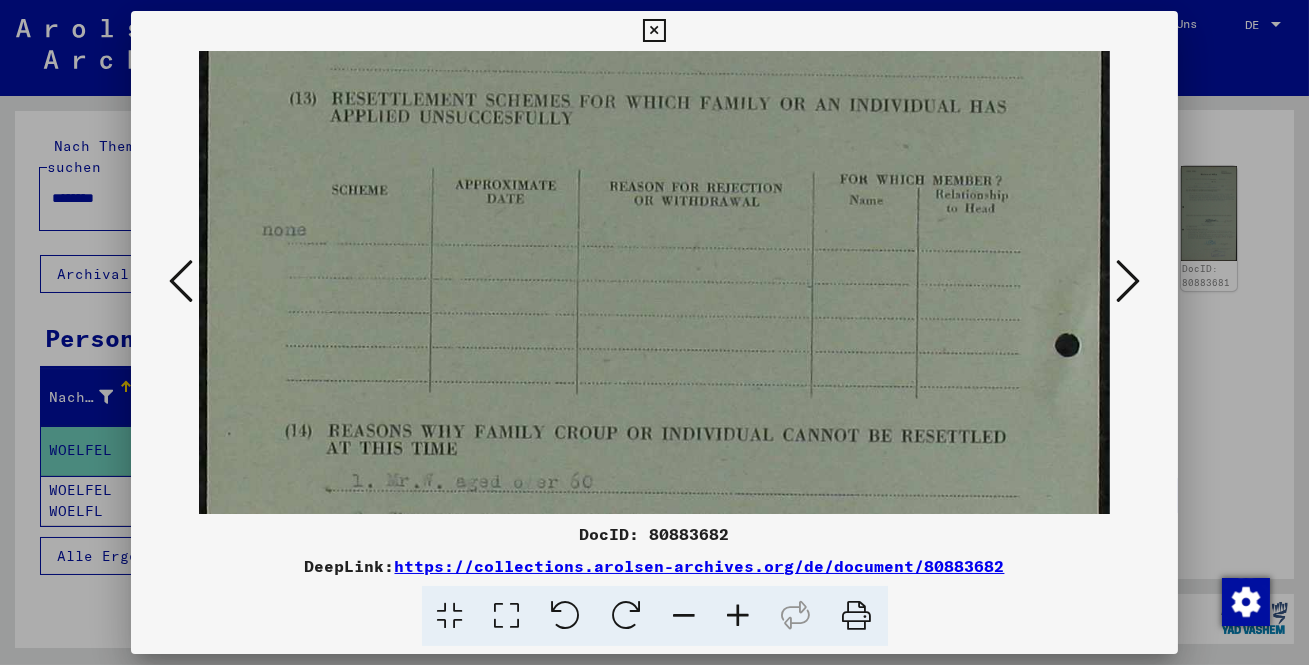 drag, startPoint x: 753, startPoint y: 449, endPoint x: 762, endPoint y: 92, distance: 357.11343 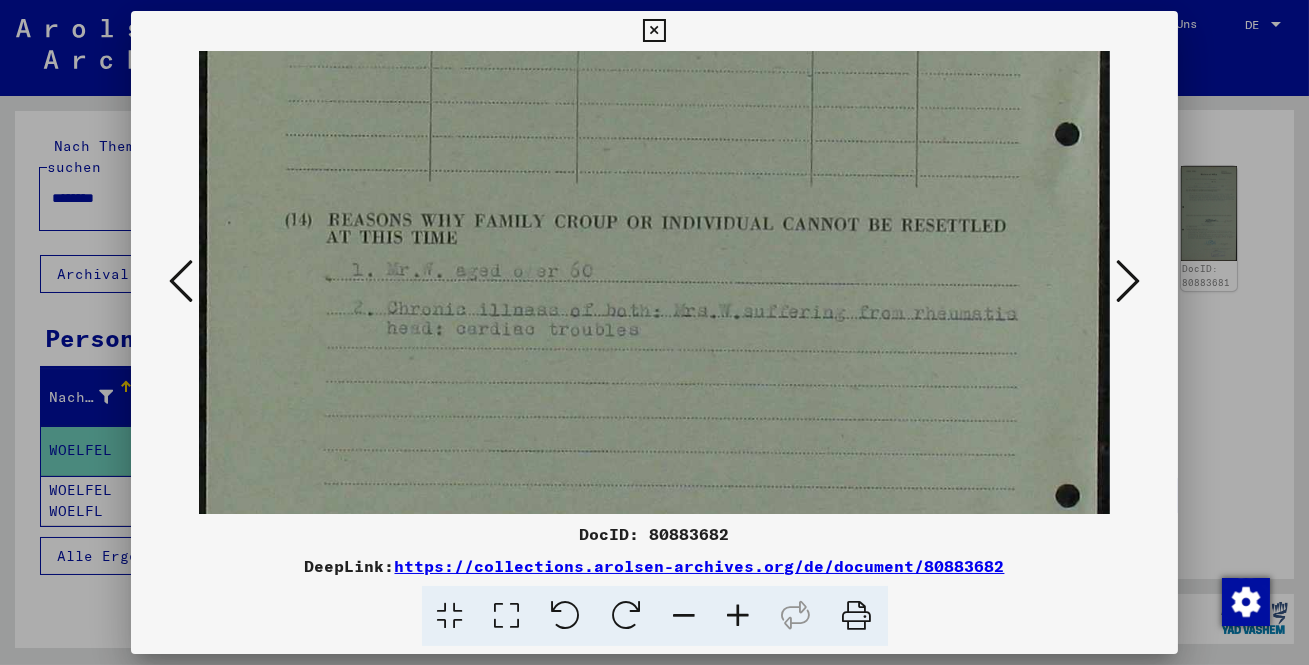 scroll, scrollTop: 580, scrollLeft: 0, axis: vertical 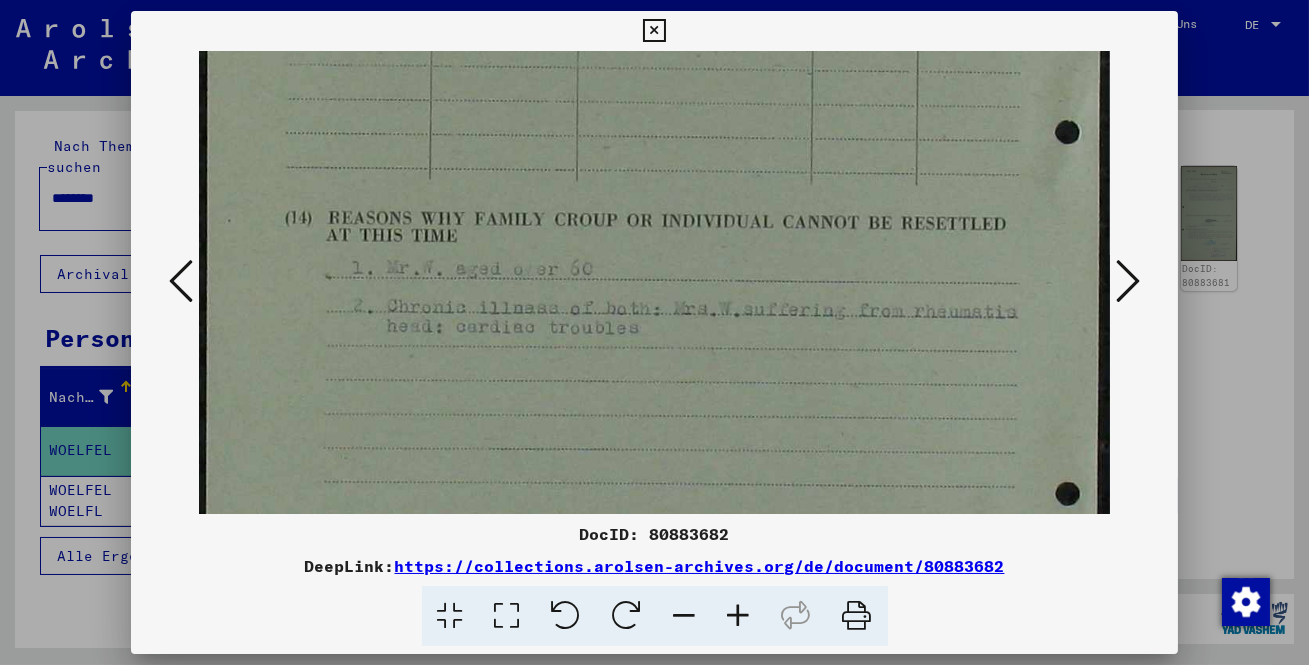 drag, startPoint x: 765, startPoint y: 351, endPoint x: 768, endPoint y: 137, distance: 214.02103 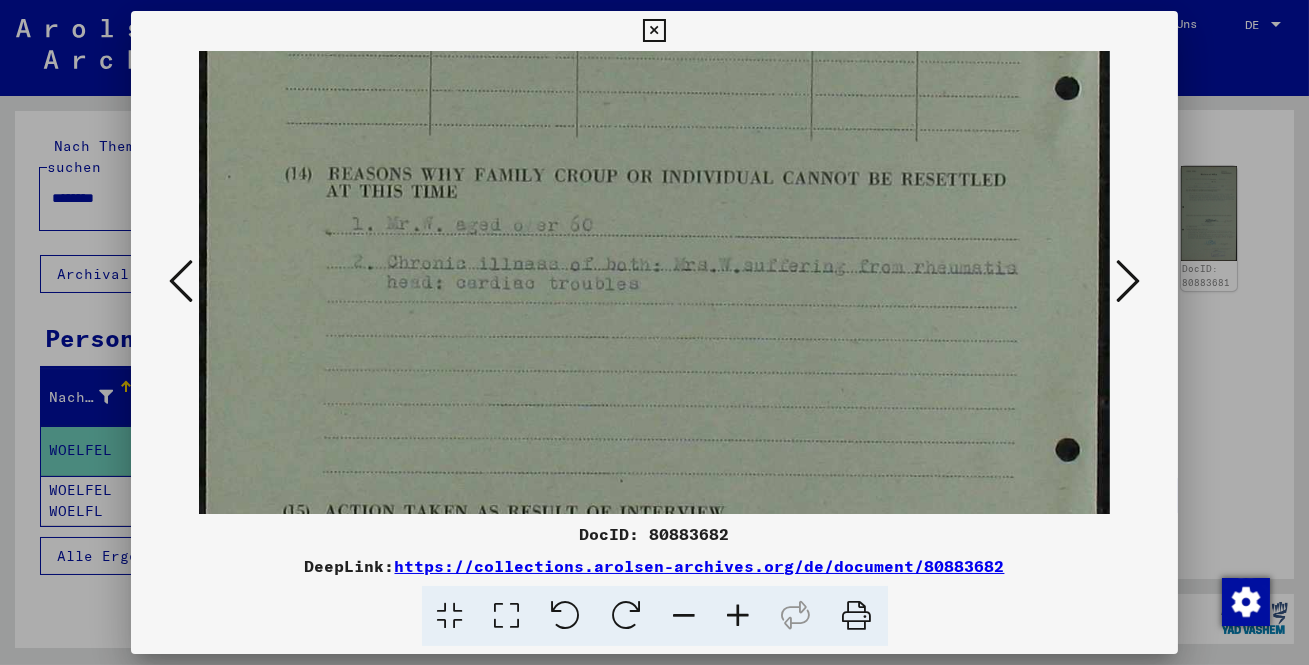 scroll, scrollTop: 612, scrollLeft: 0, axis: vertical 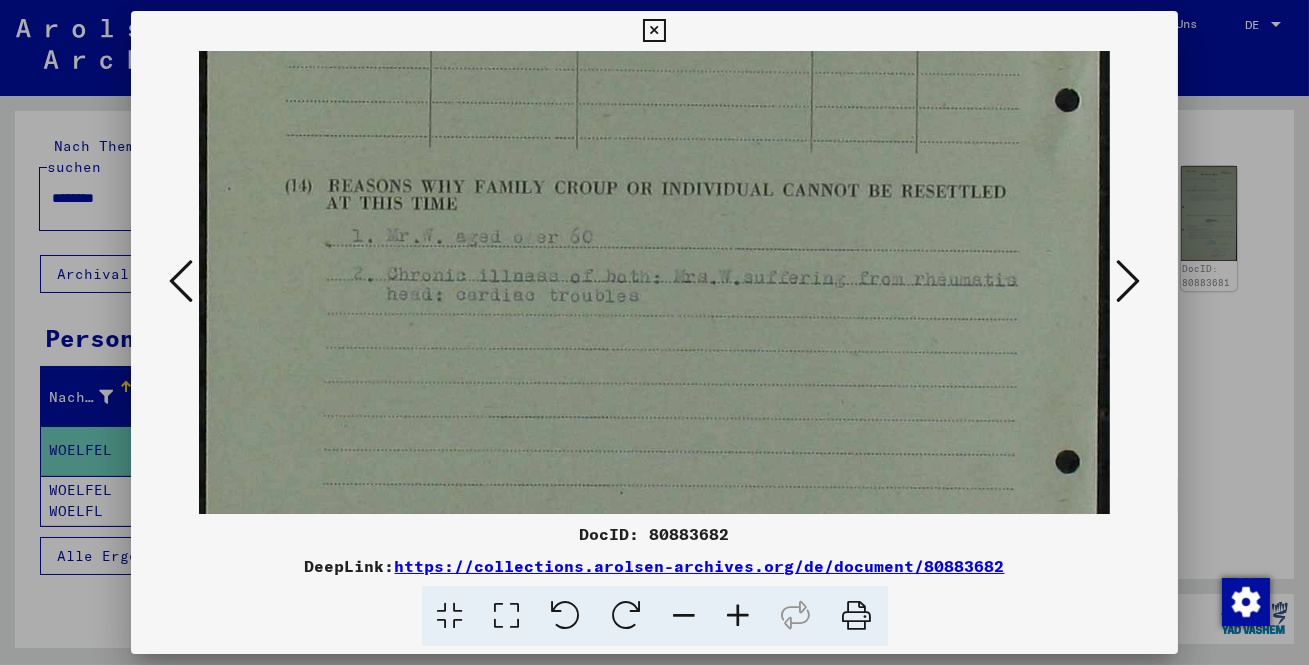 drag, startPoint x: 788, startPoint y: 432, endPoint x: 732, endPoint y: 402, distance: 63.529522 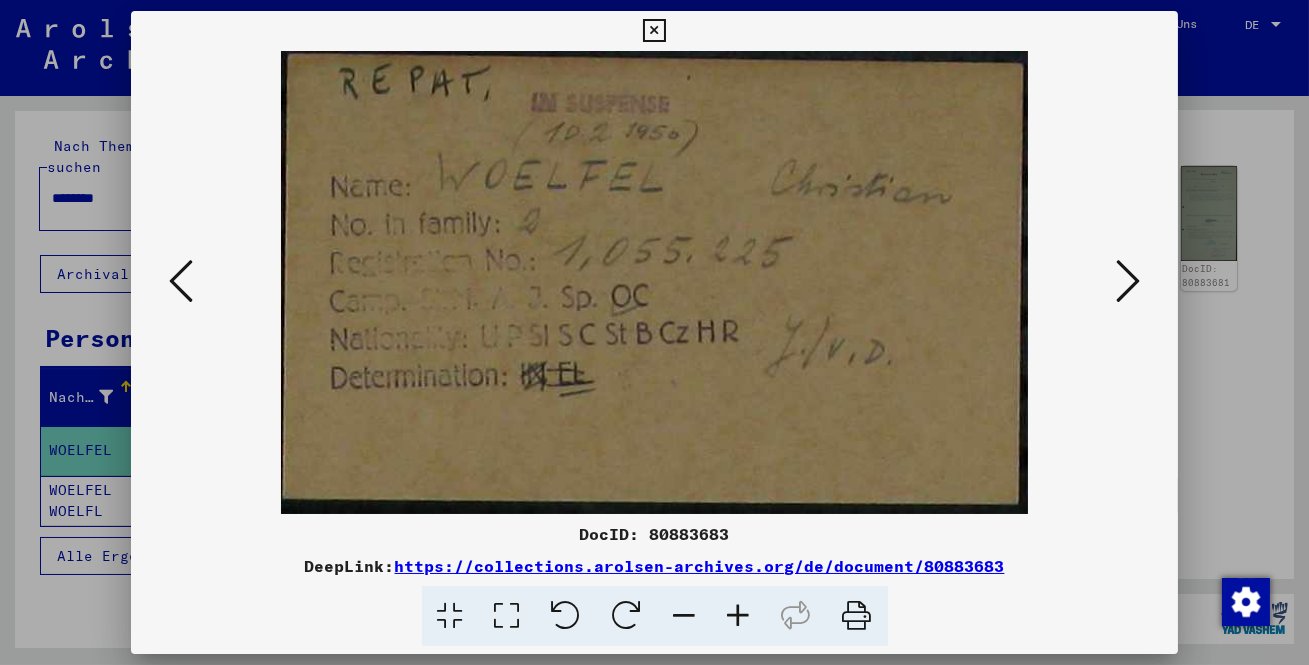 click at bounding box center [1128, 281] 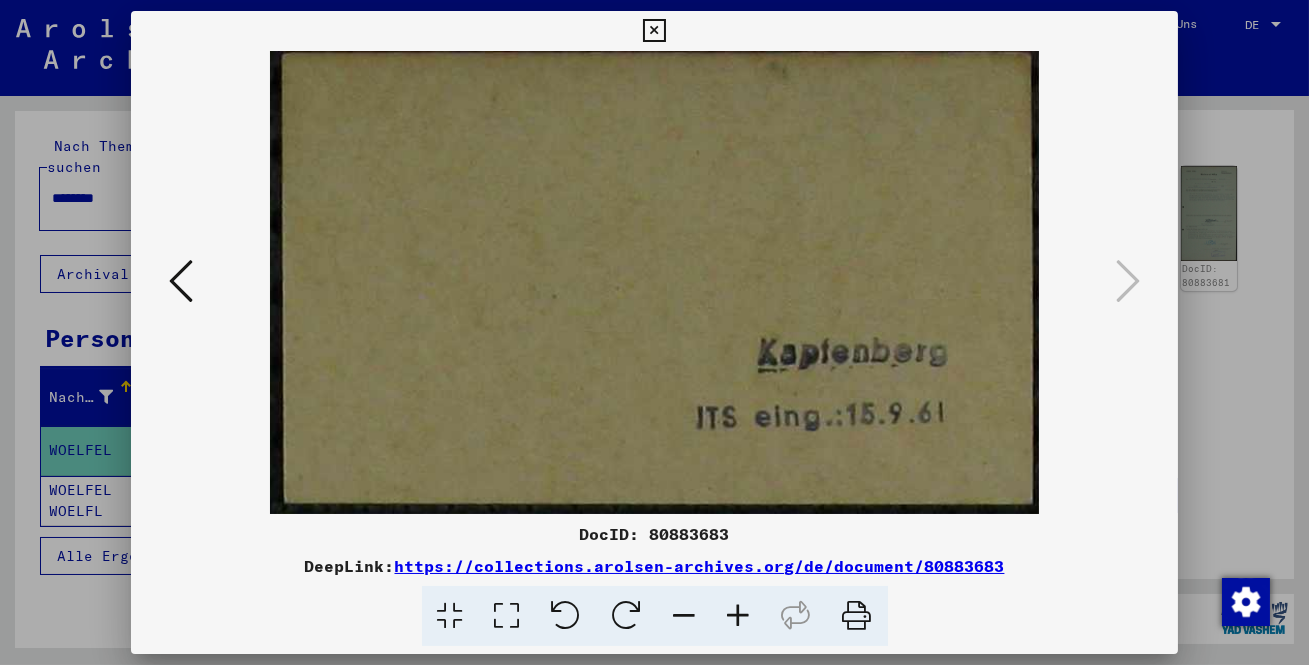 click at bounding box center (654, 31) 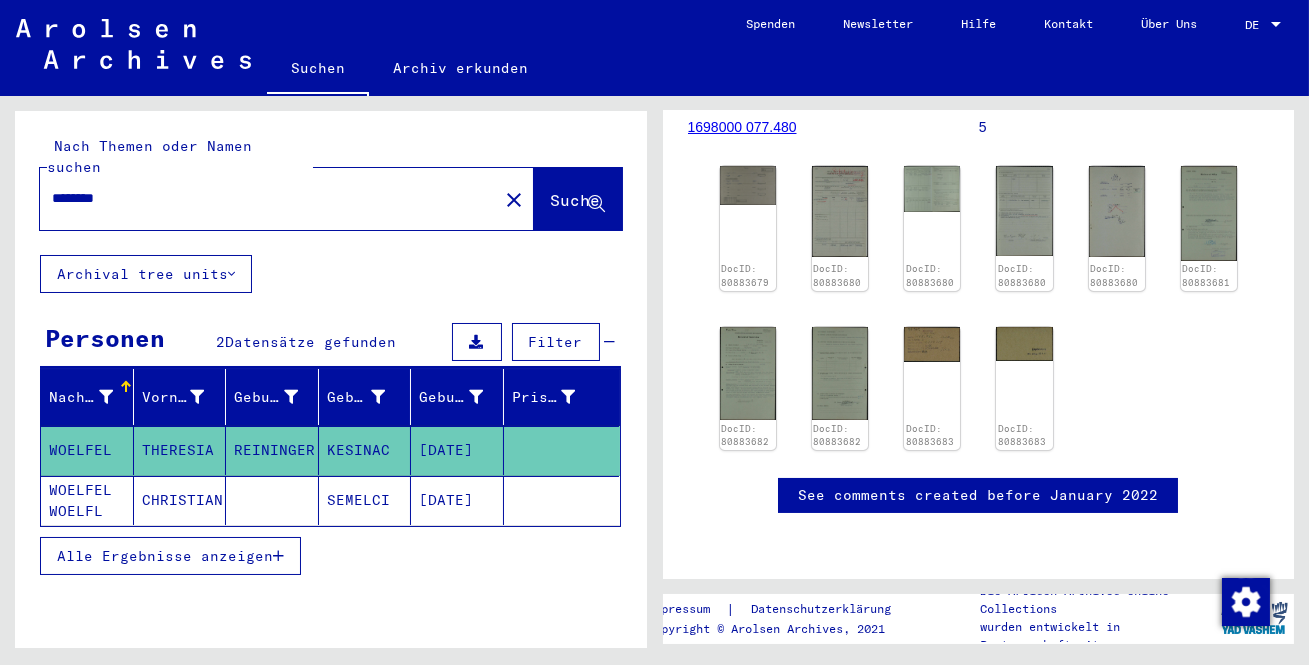 click on "[DATE]" 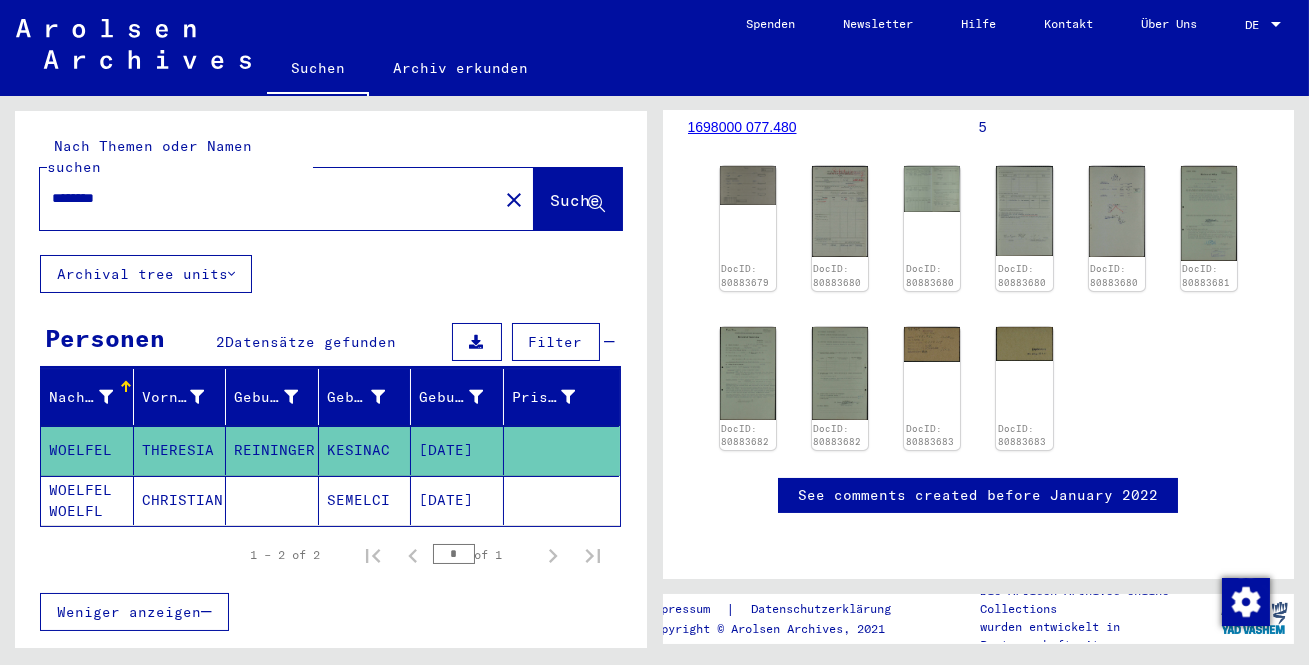 drag, startPoint x: 206, startPoint y: 176, endPoint x: 0, endPoint y: 177, distance: 206.00243 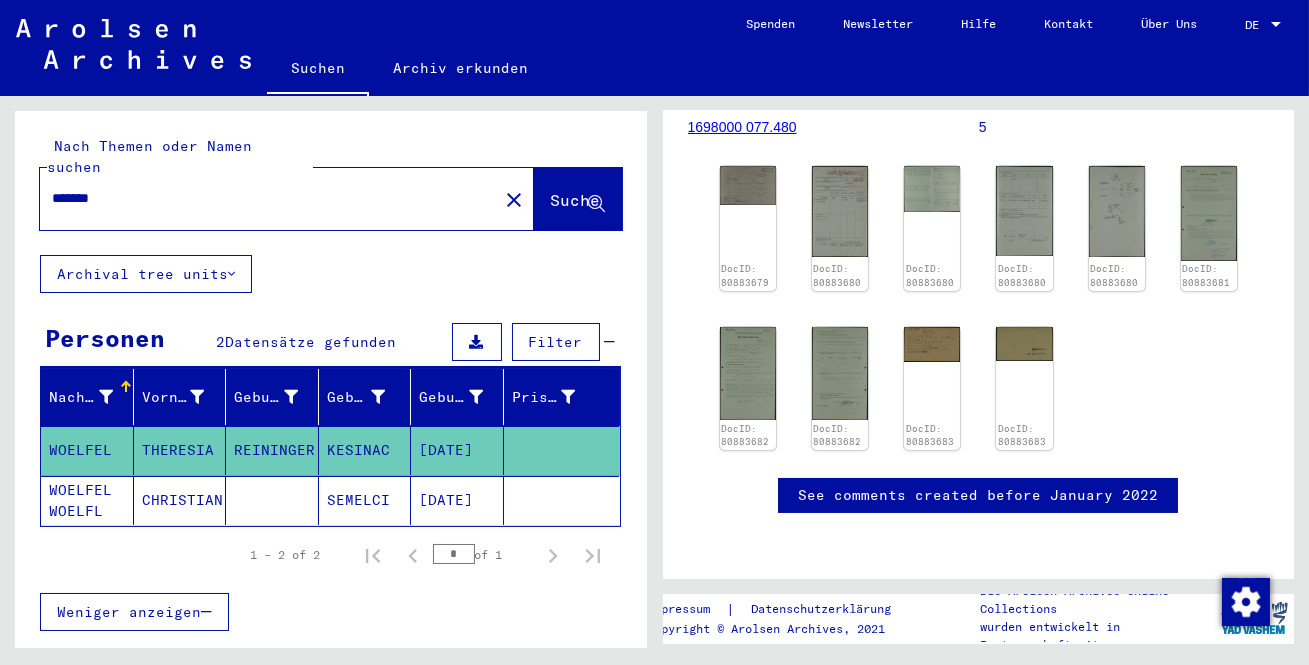 scroll, scrollTop: 0, scrollLeft: 0, axis: both 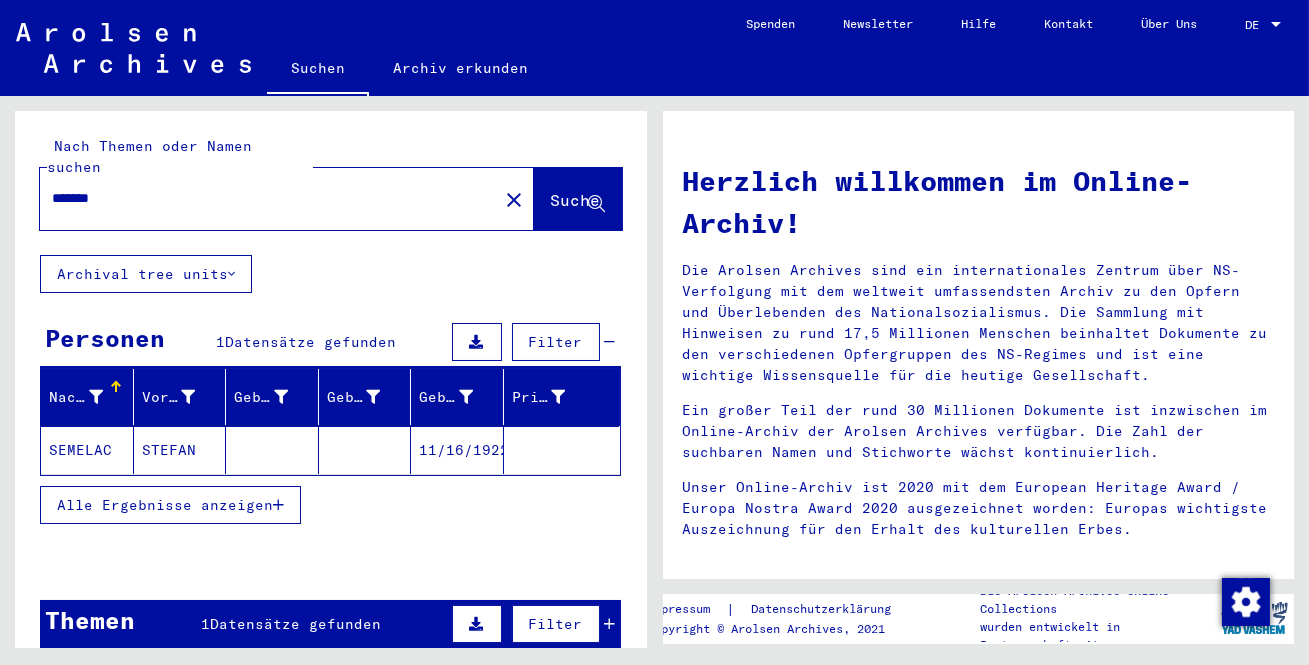 click on "Alle Ergebnisse anzeigen" at bounding box center (165, 505) 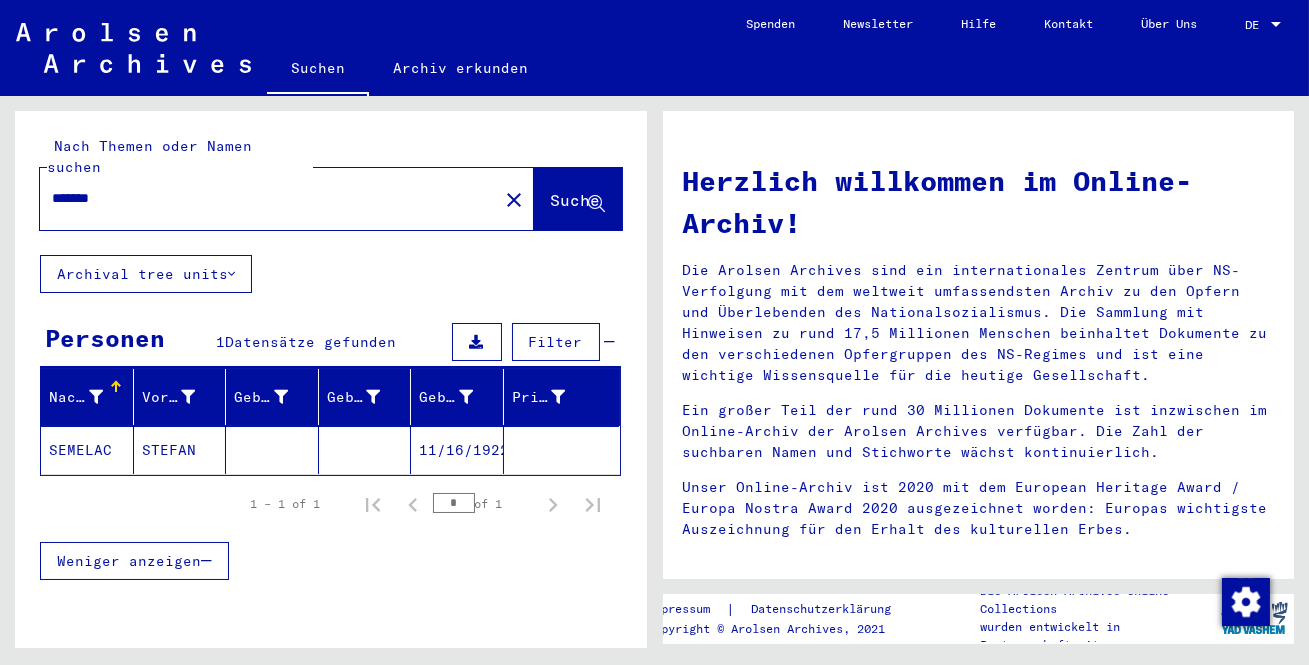 drag, startPoint x: 119, startPoint y: 180, endPoint x: 2, endPoint y: 175, distance: 117.10679 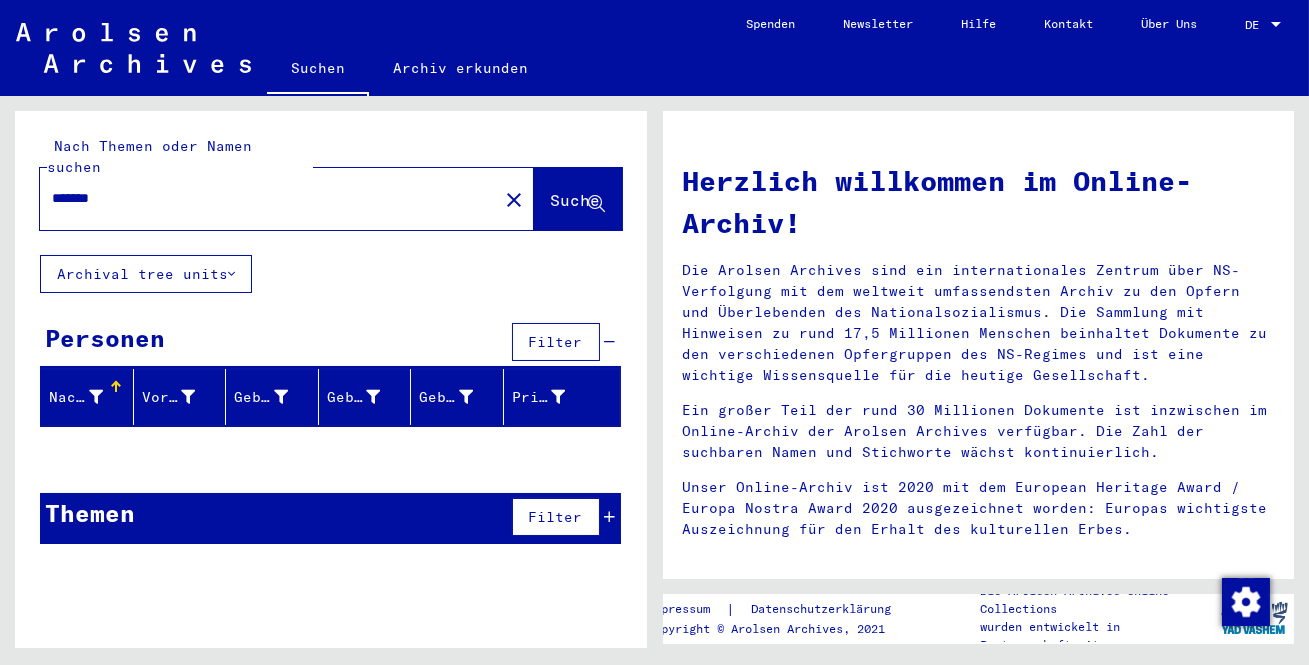 click on "*******" at bounding box center [263, 198] 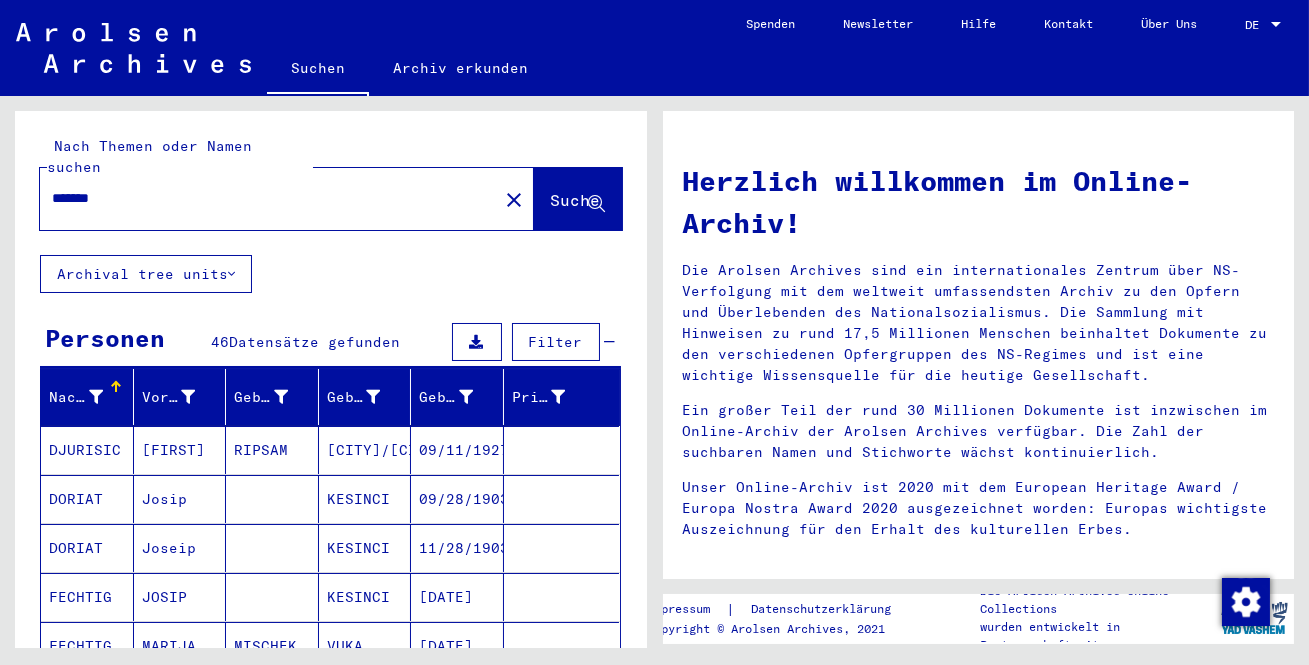 scroll, scrollTop: 90, scrollLeft: 0, axis: vertical 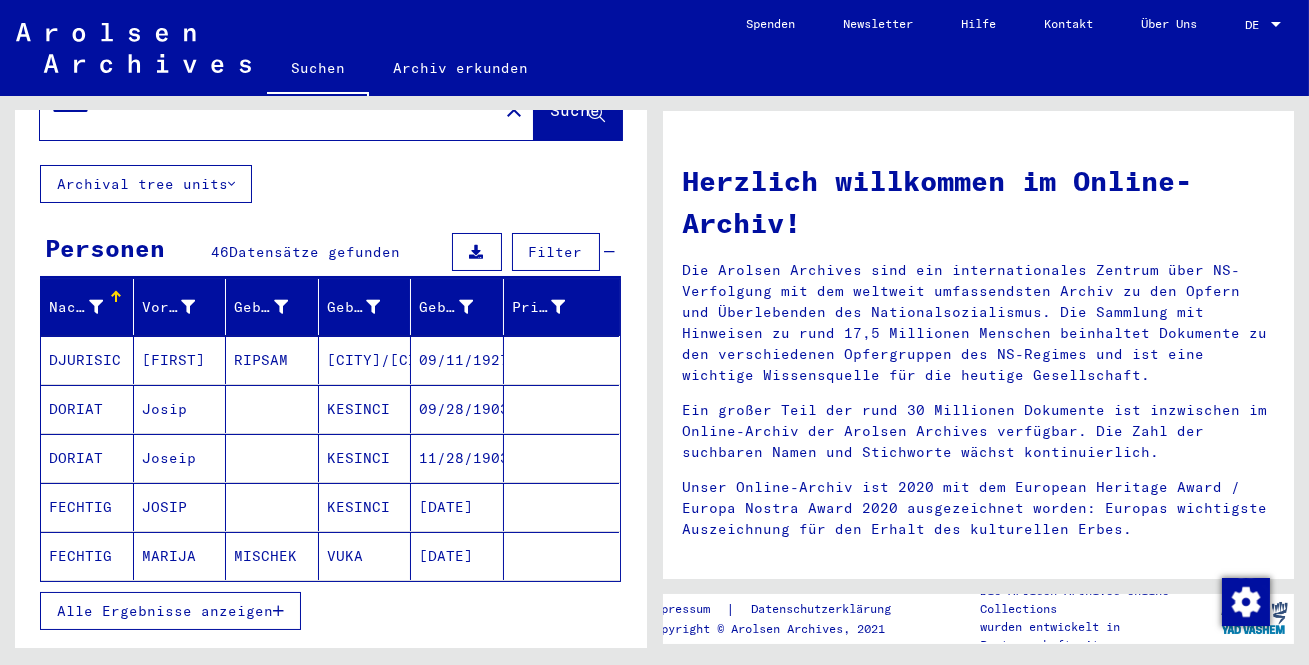 click on "KESINCI" at bounding box center [365, 458] 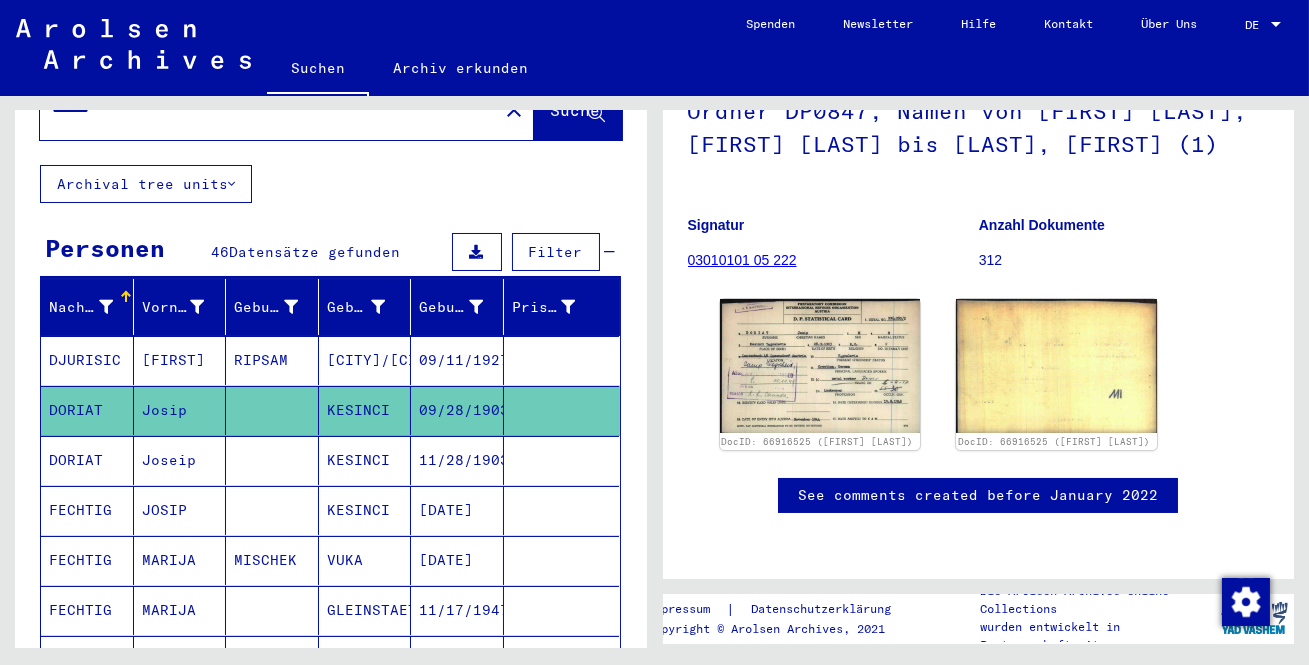 scroll, scrollTop: 363, scrollLeft: 0, axis: vertical 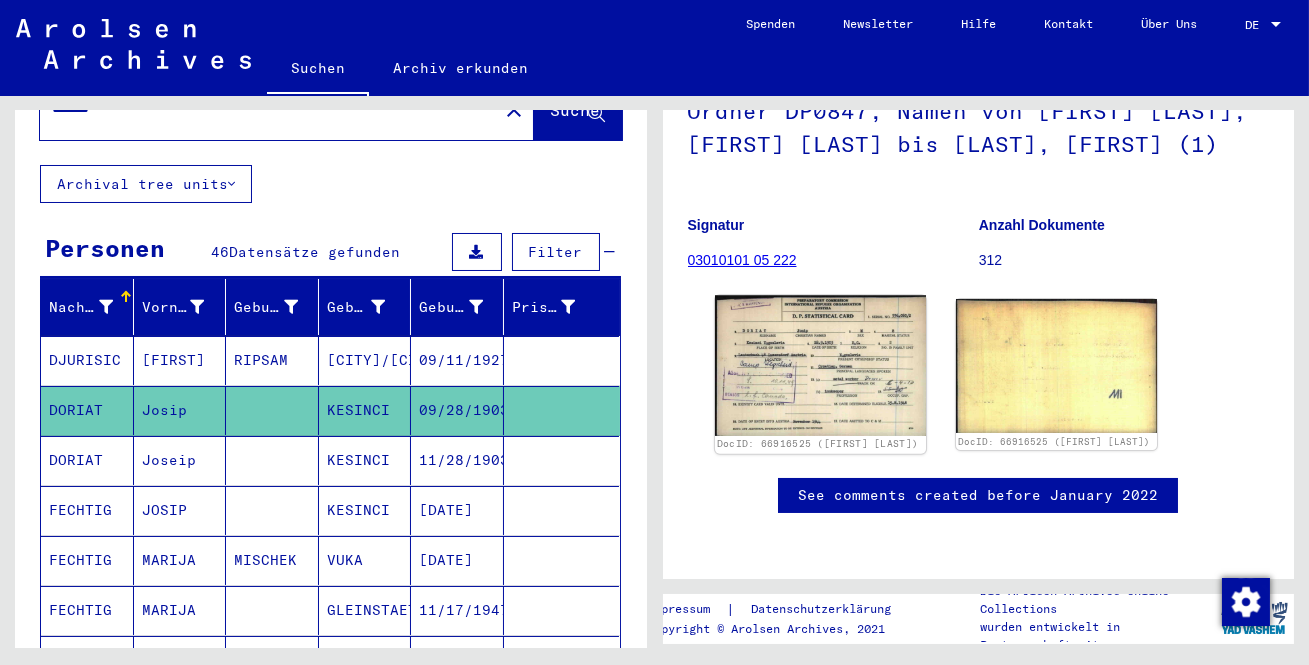 click 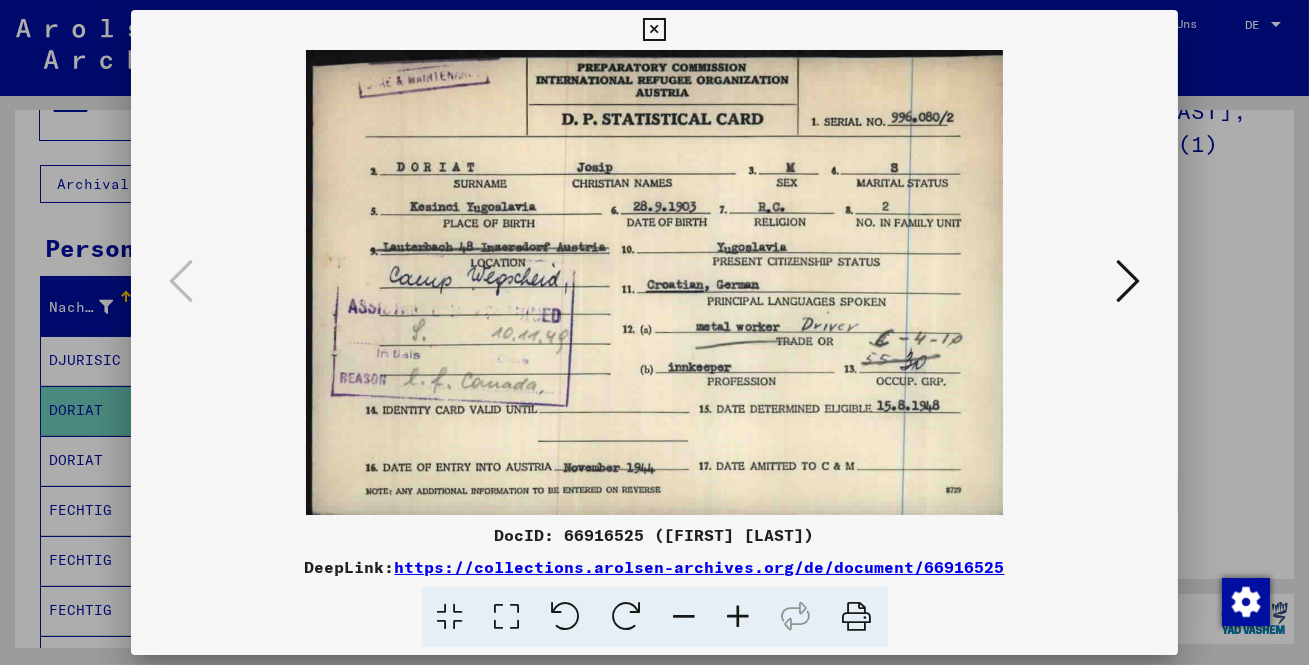 click at bounding box center [1128, 282] 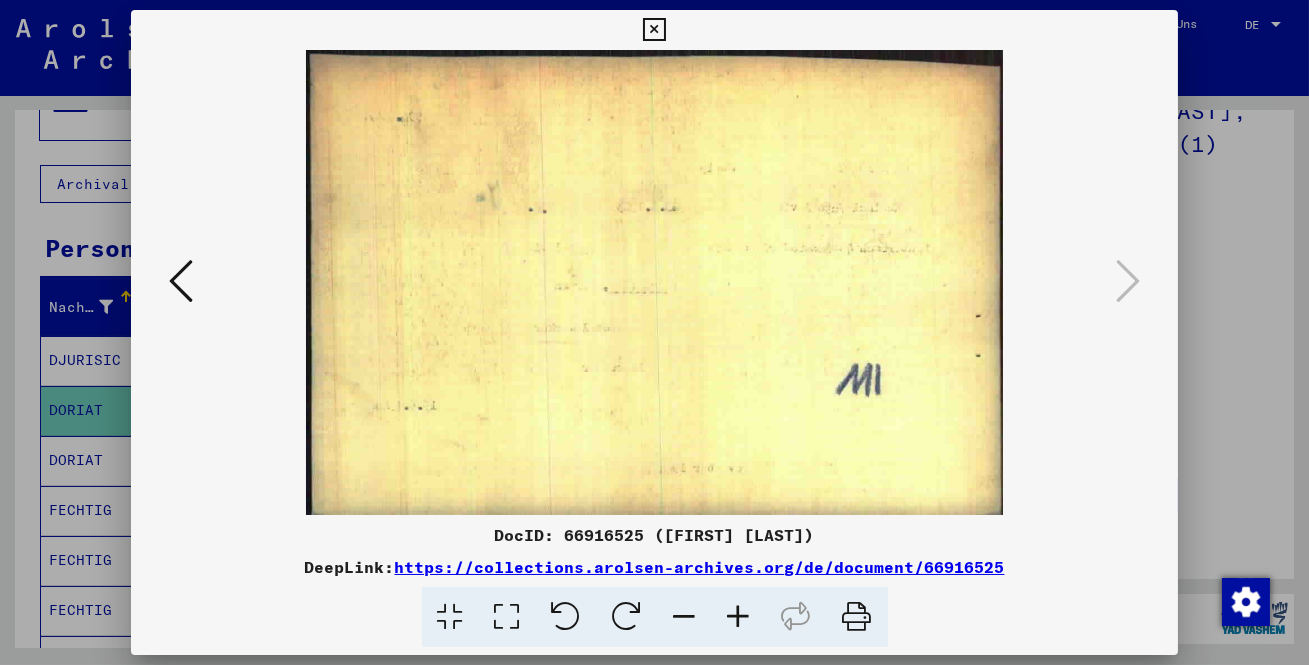 click at bounding box center [654, 30] 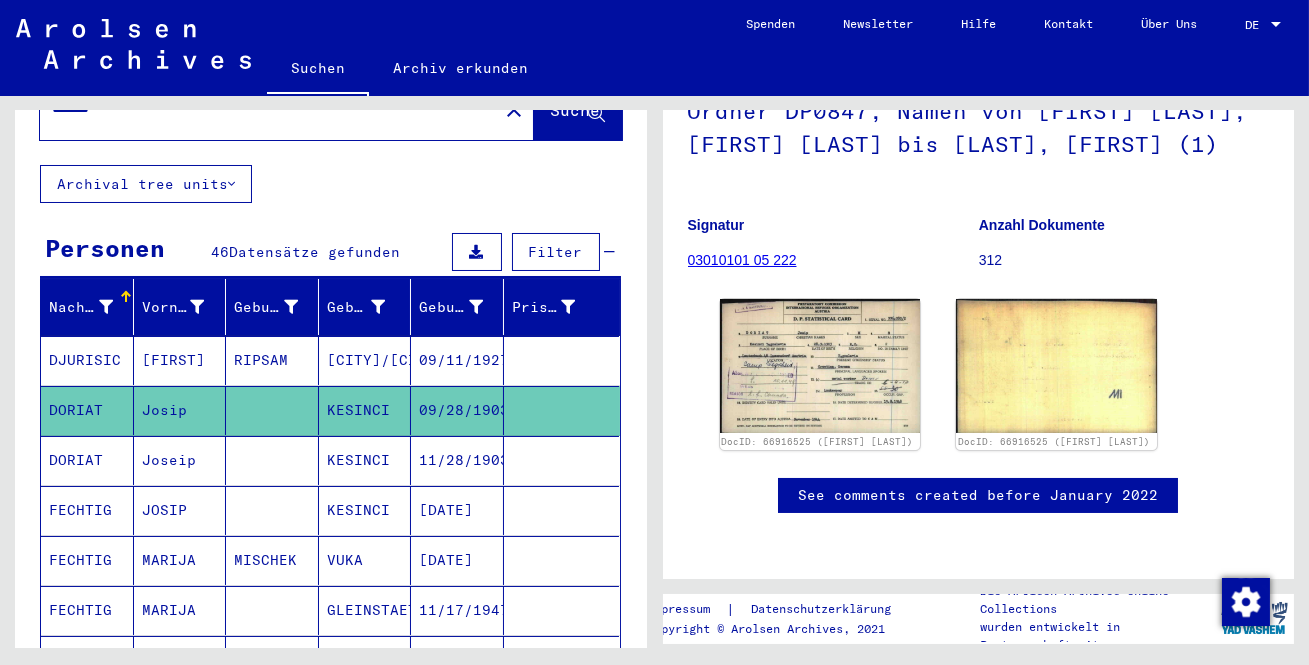 click on "09/11/1927" at bounding box center (457, 410) 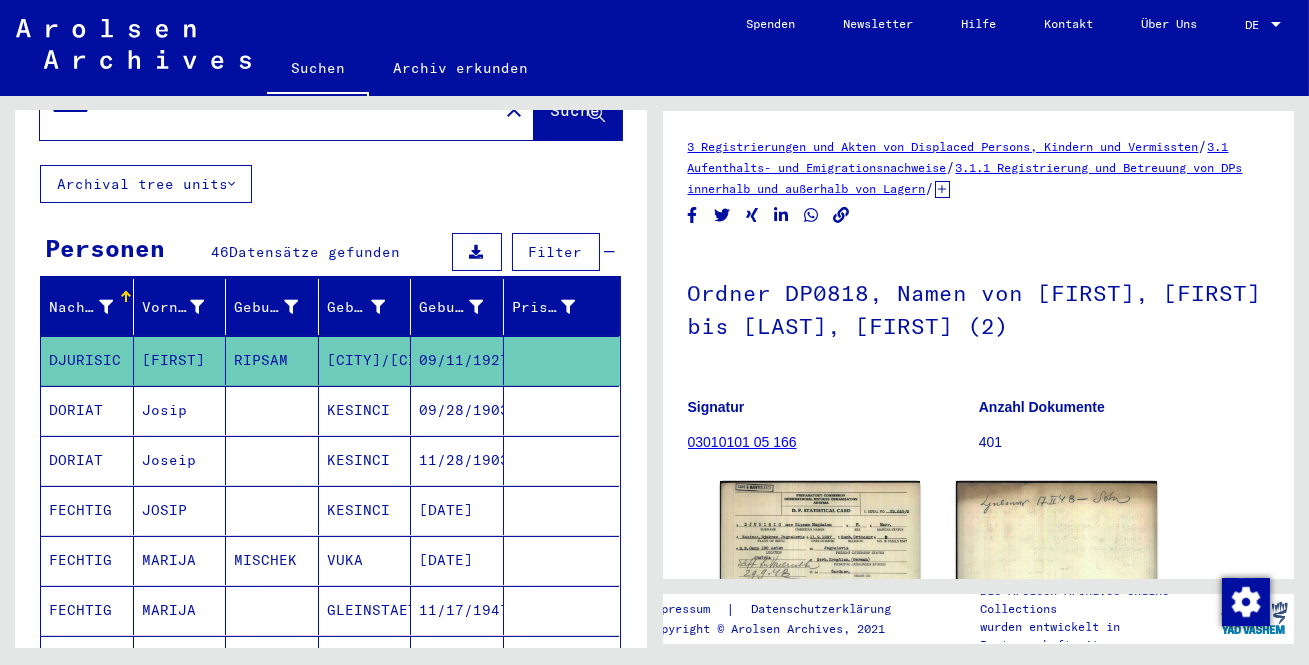 scroll, scrollTop: 90, scrollLeft: 0, axis: vertical 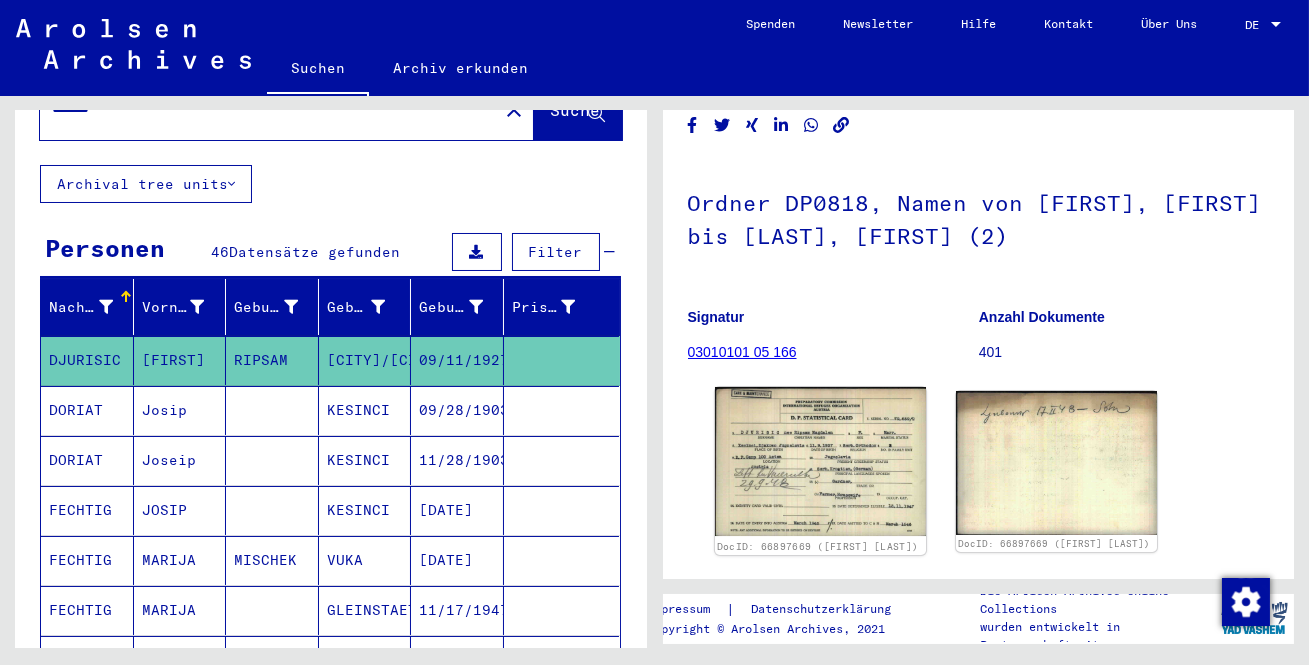 click 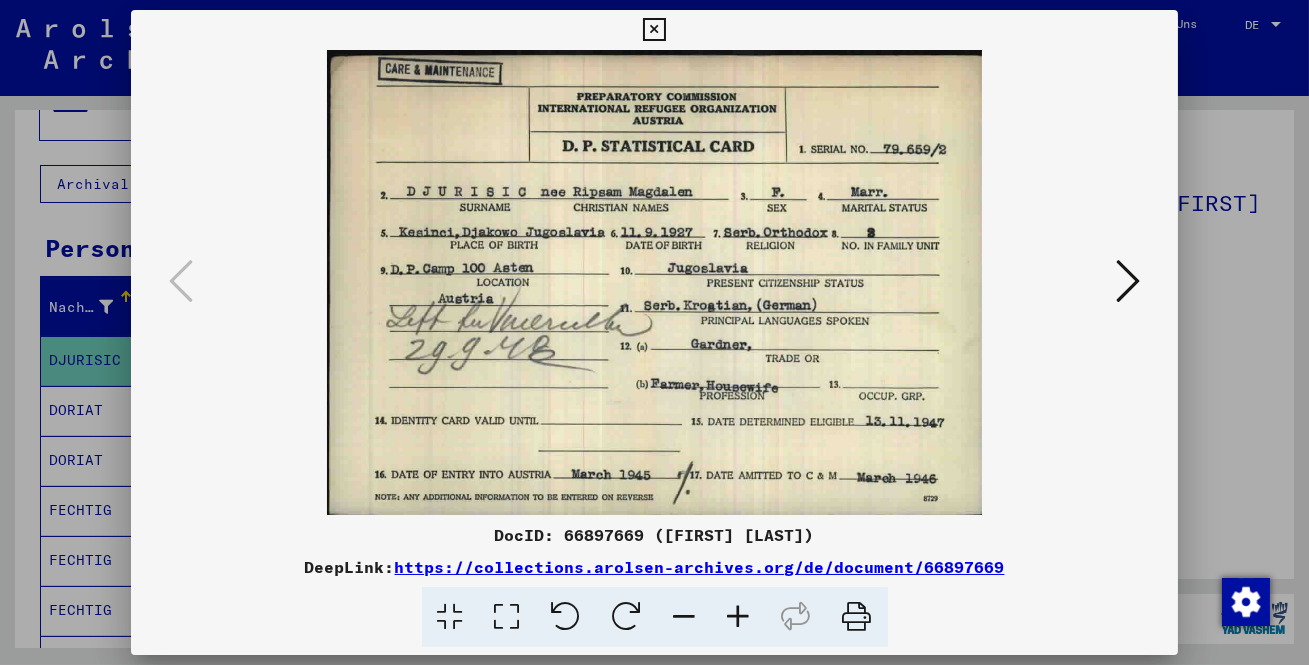click at bounding box center (1128, 281) 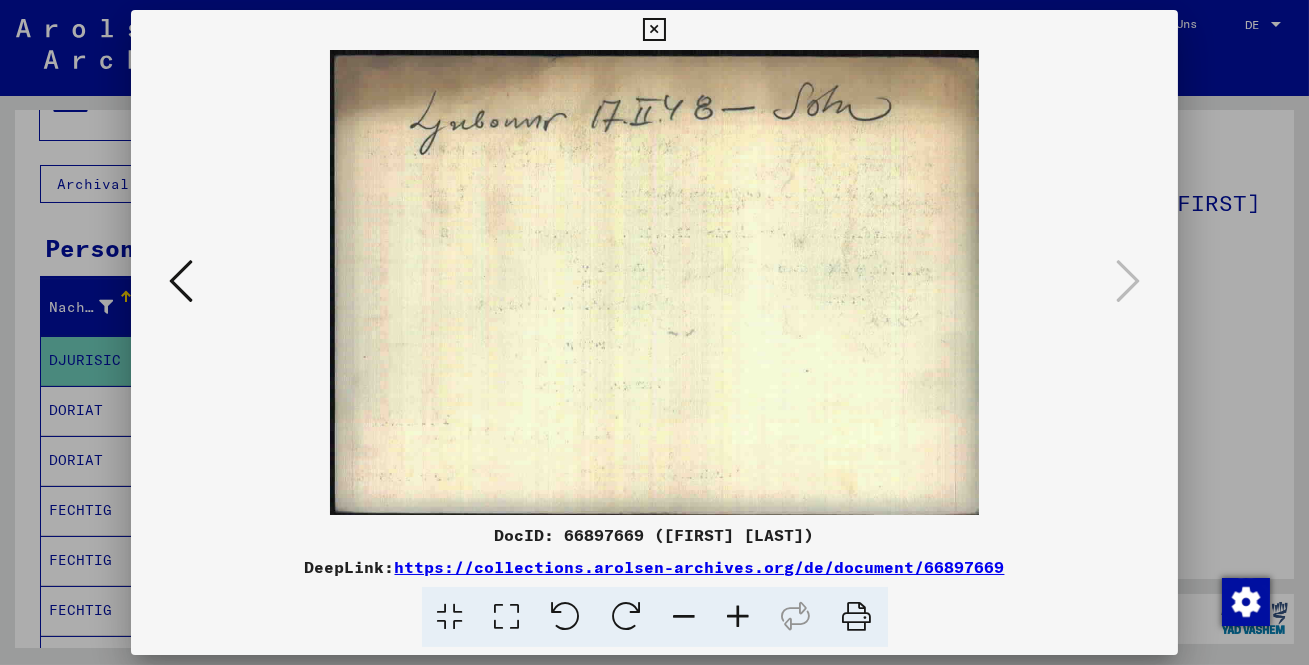 click at bounding box center (654, 332) 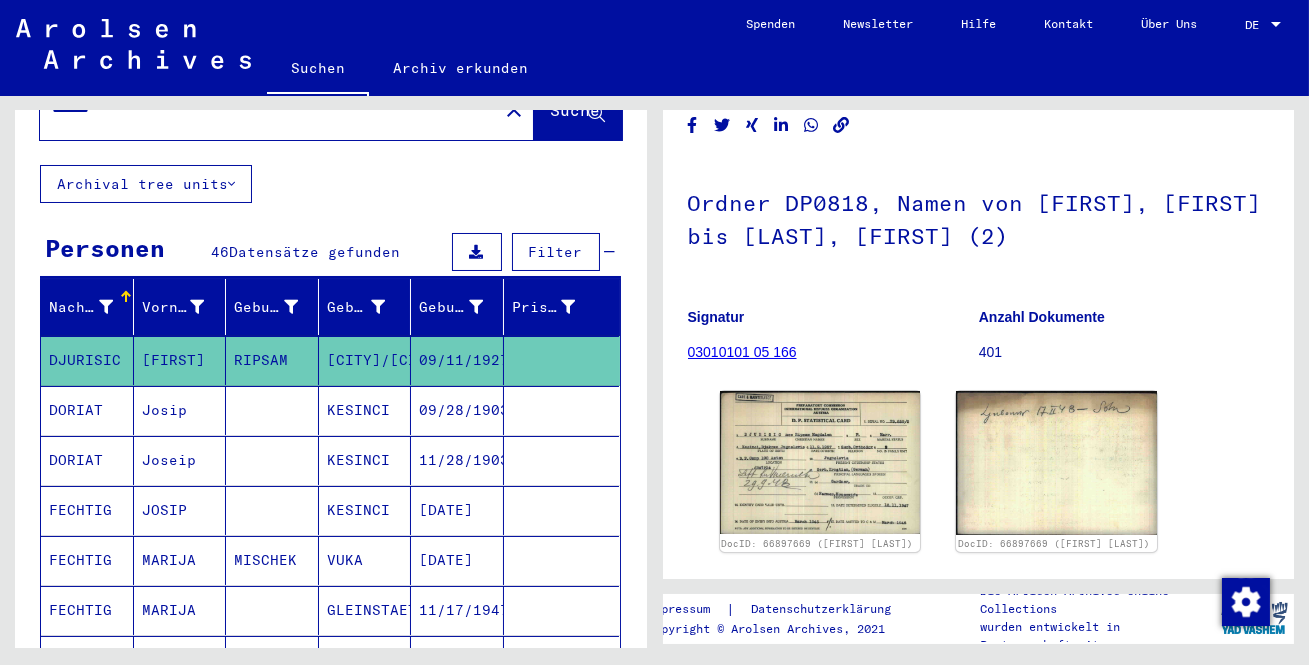 click on "DORIAT" at bounding box center (87, 460) 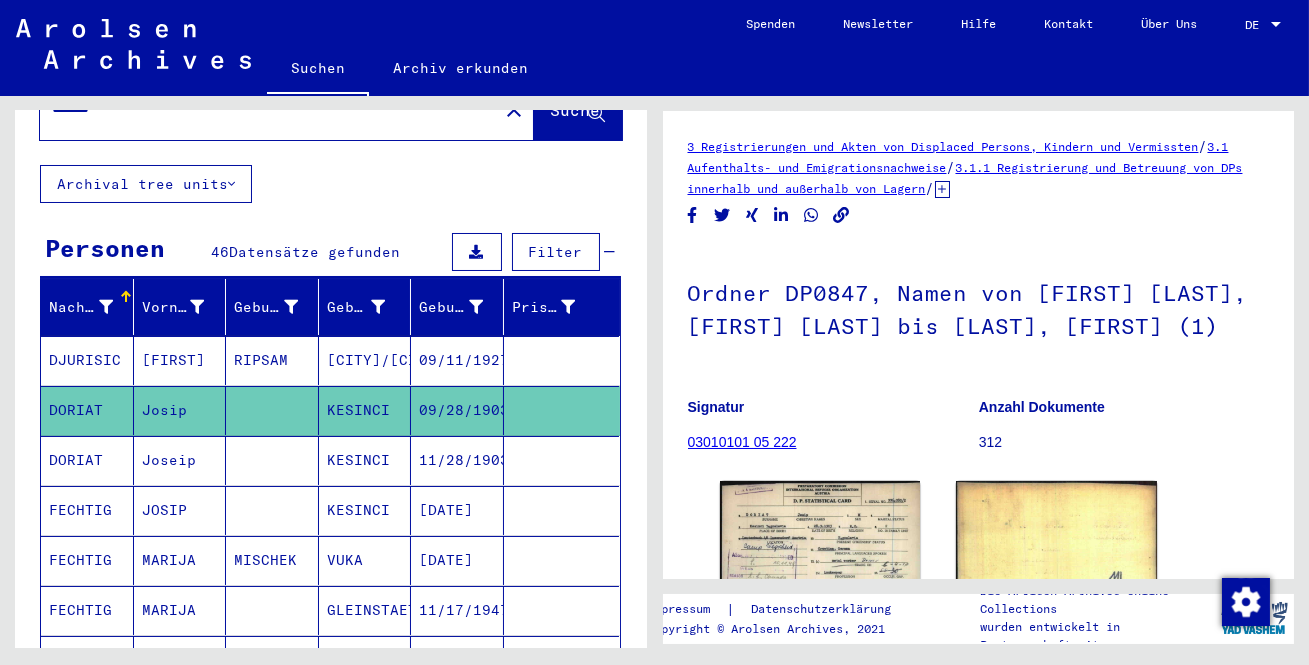 scroll, scrollTop: 90, scrollLeft: 0, axis: vertical 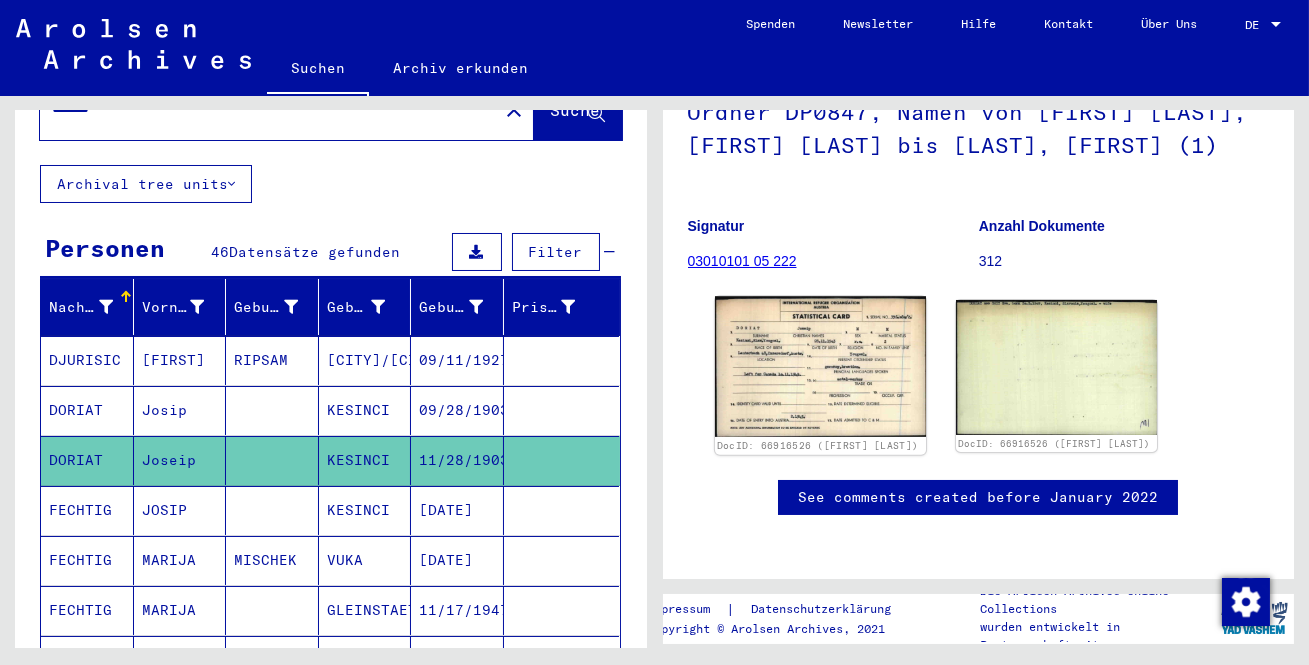 click 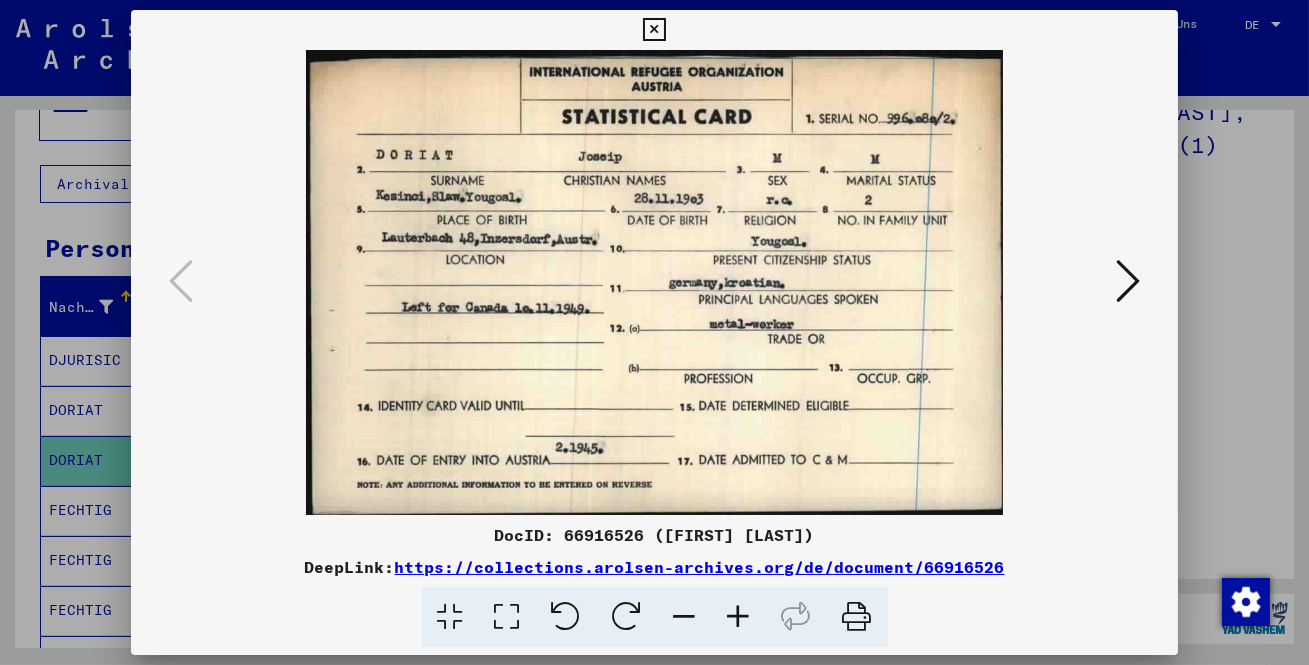 click at bounding box center [1128, 281] 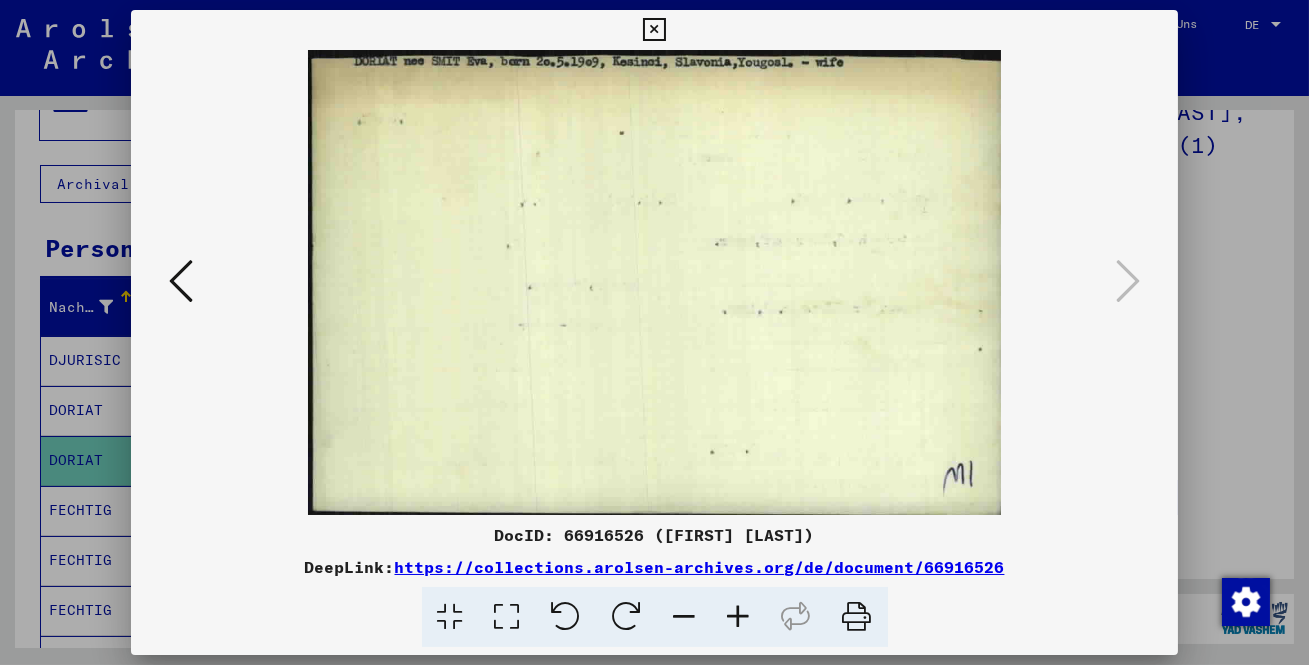 click at bounding box center (654, 30) 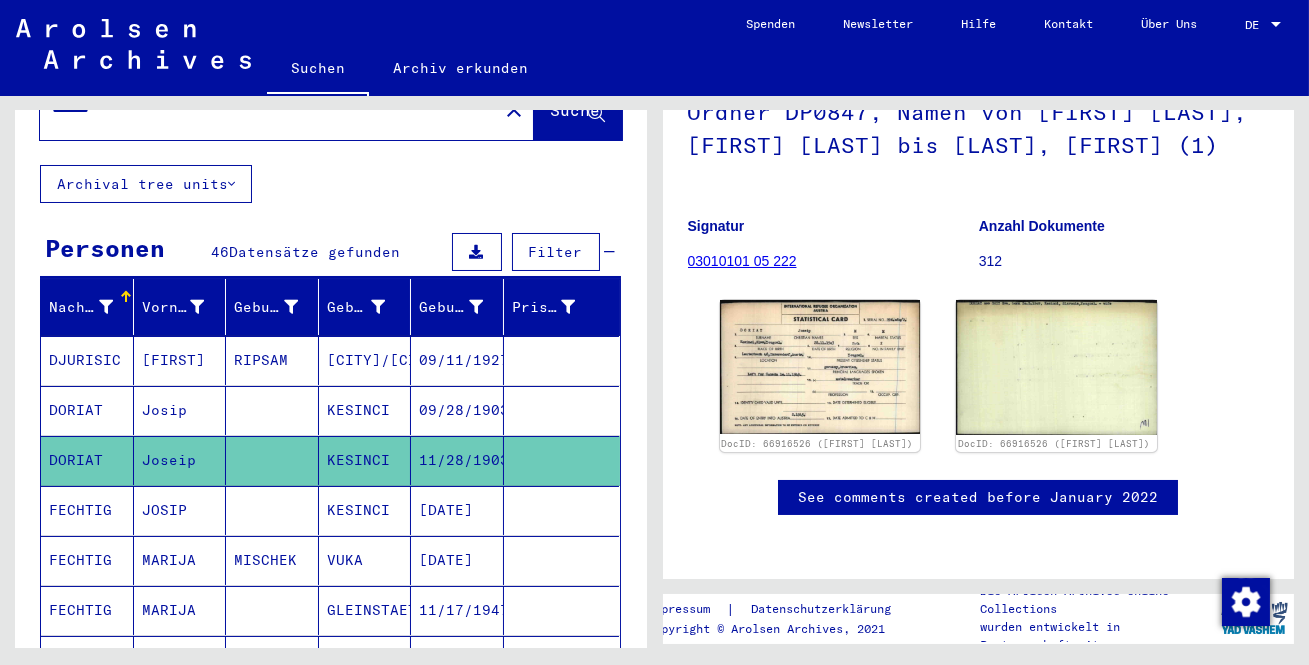click on "[DATE]" at bounding box center (457, 560) 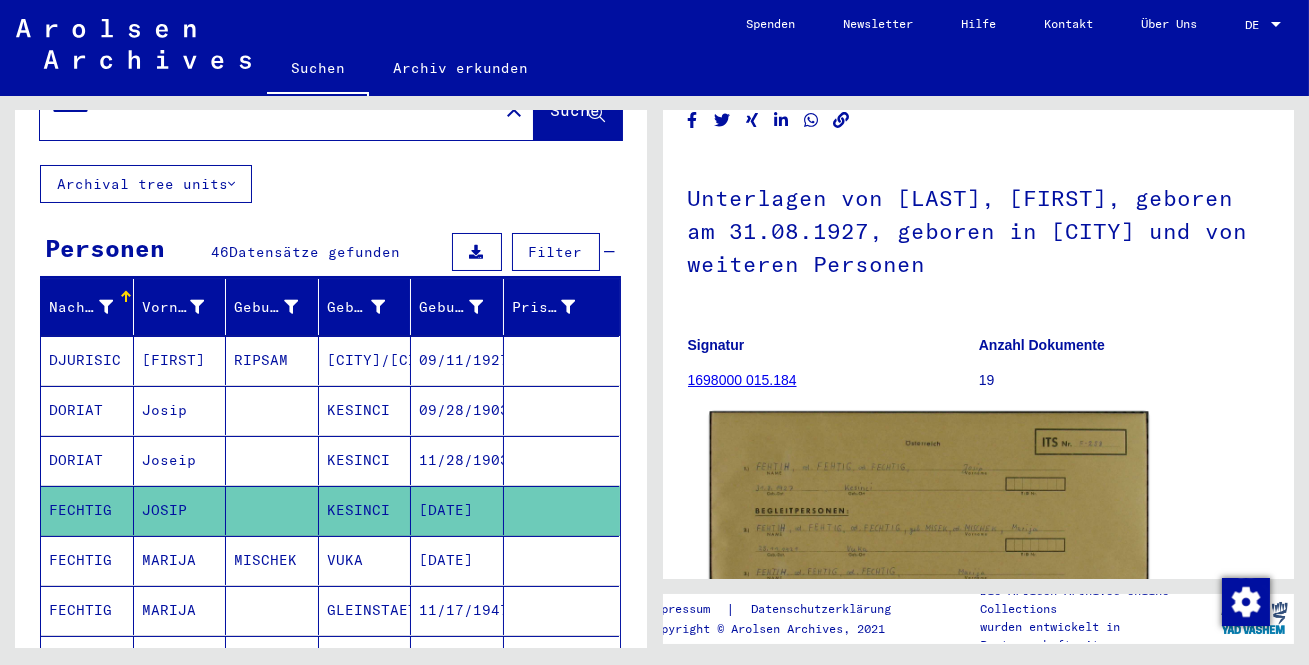 scroll, scrollTop: 272, scrollLeft: 0, axis: vertical 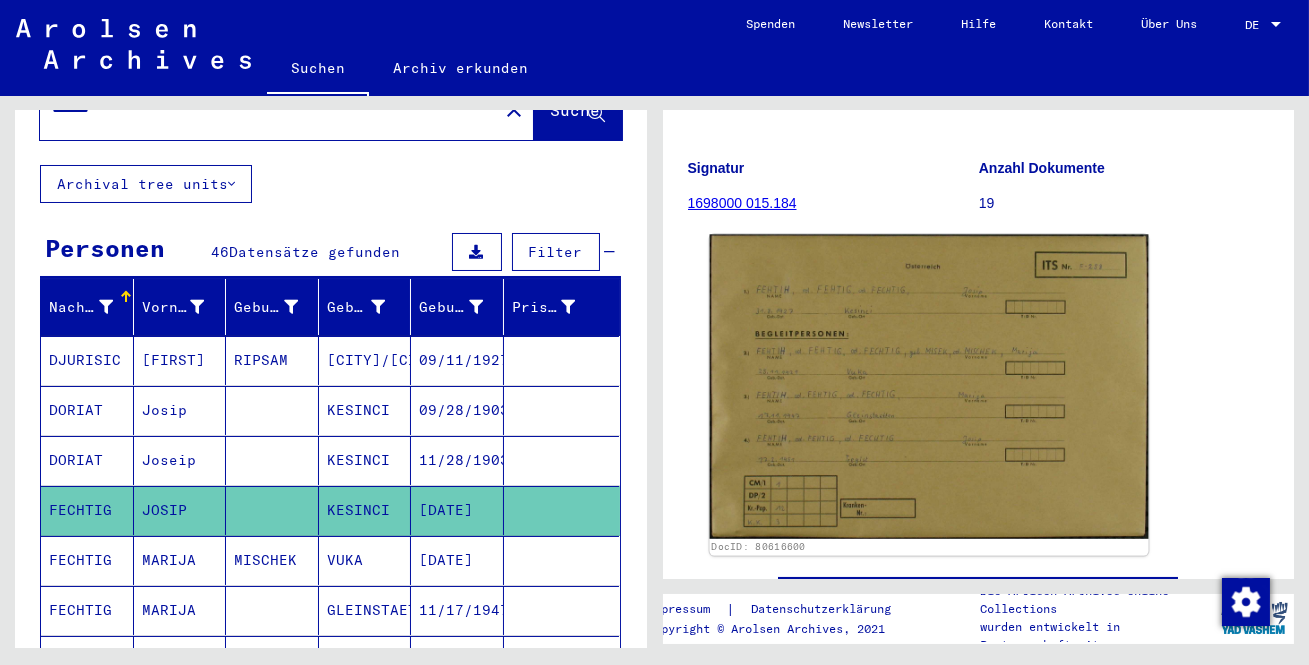 click 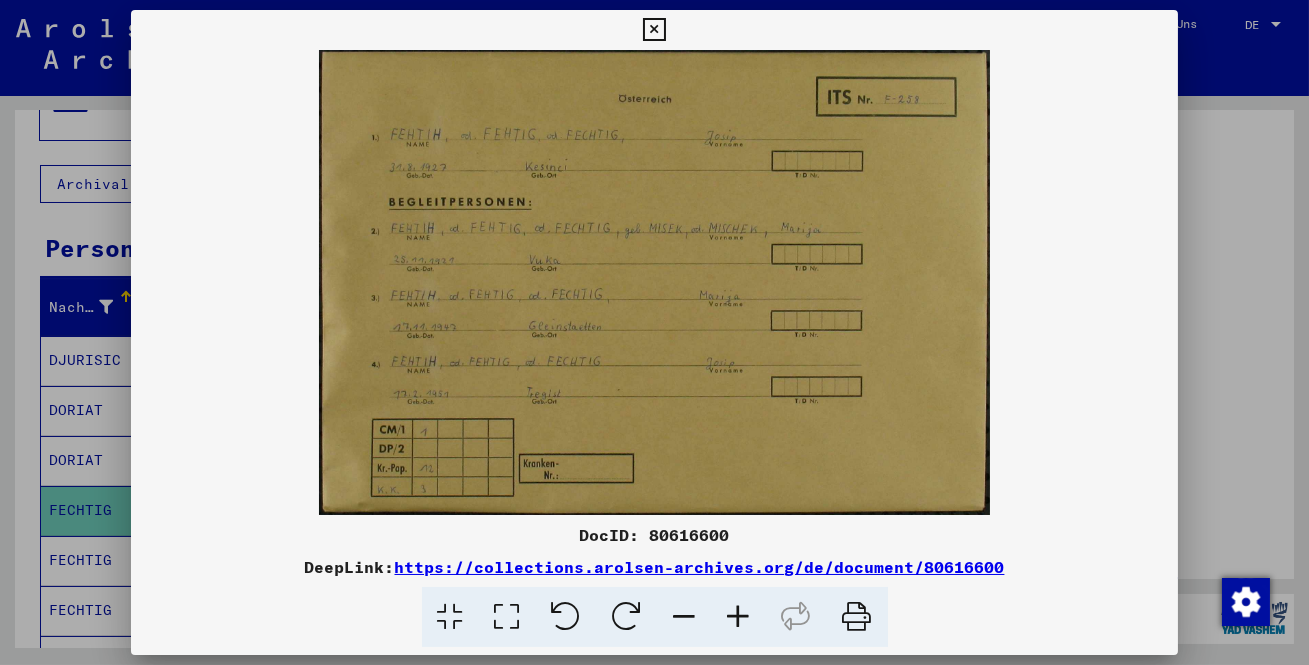 click at bounding box center [654, 30] 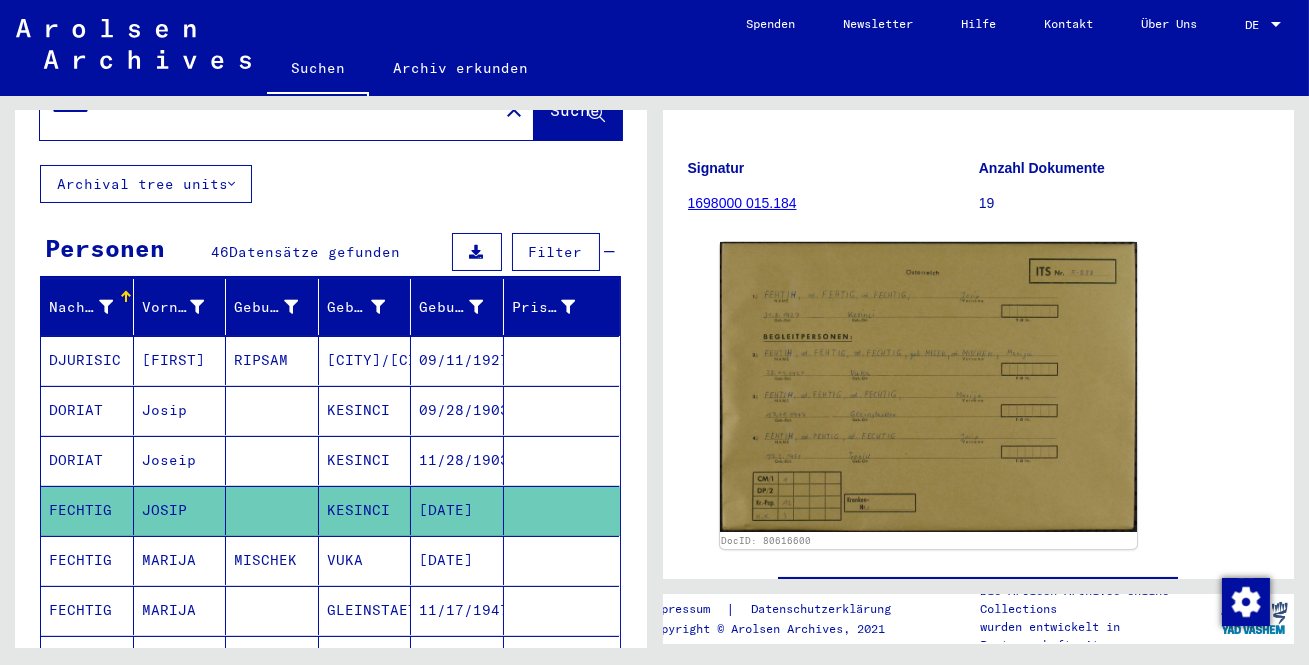 click on "RIPSAM" at bounding box center [272, 410] 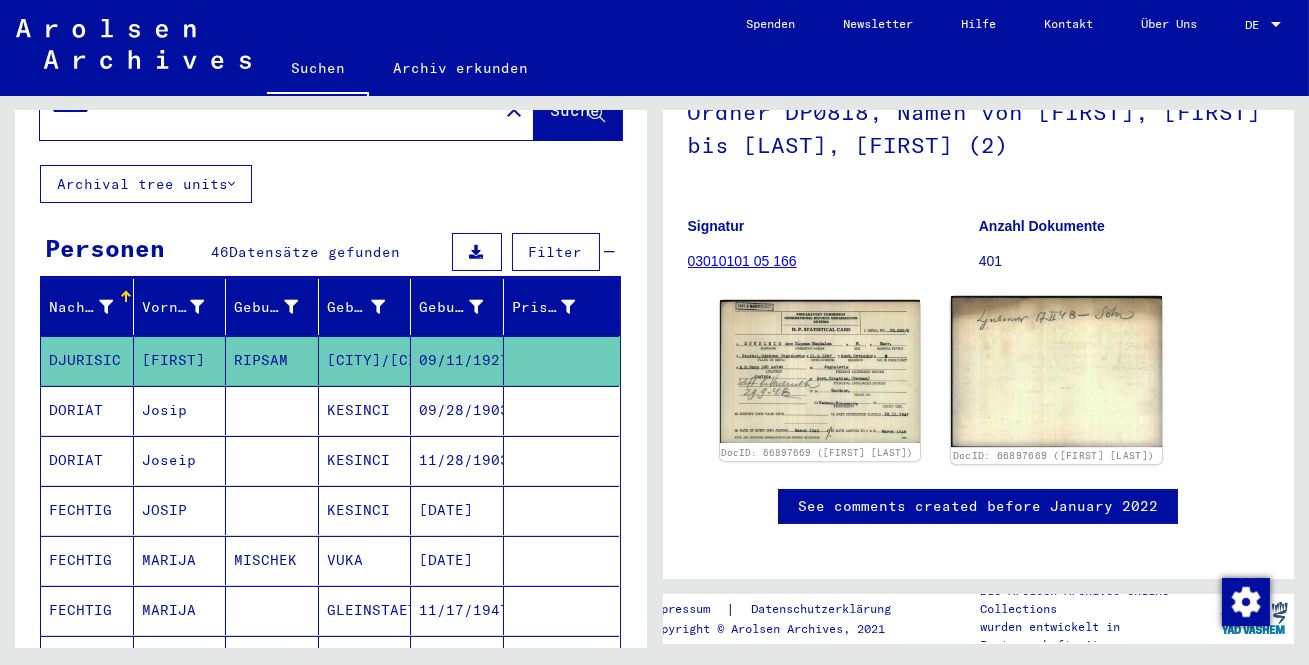 scroll, scrollTop: 90, scrollLeft: 0, axis: vertical 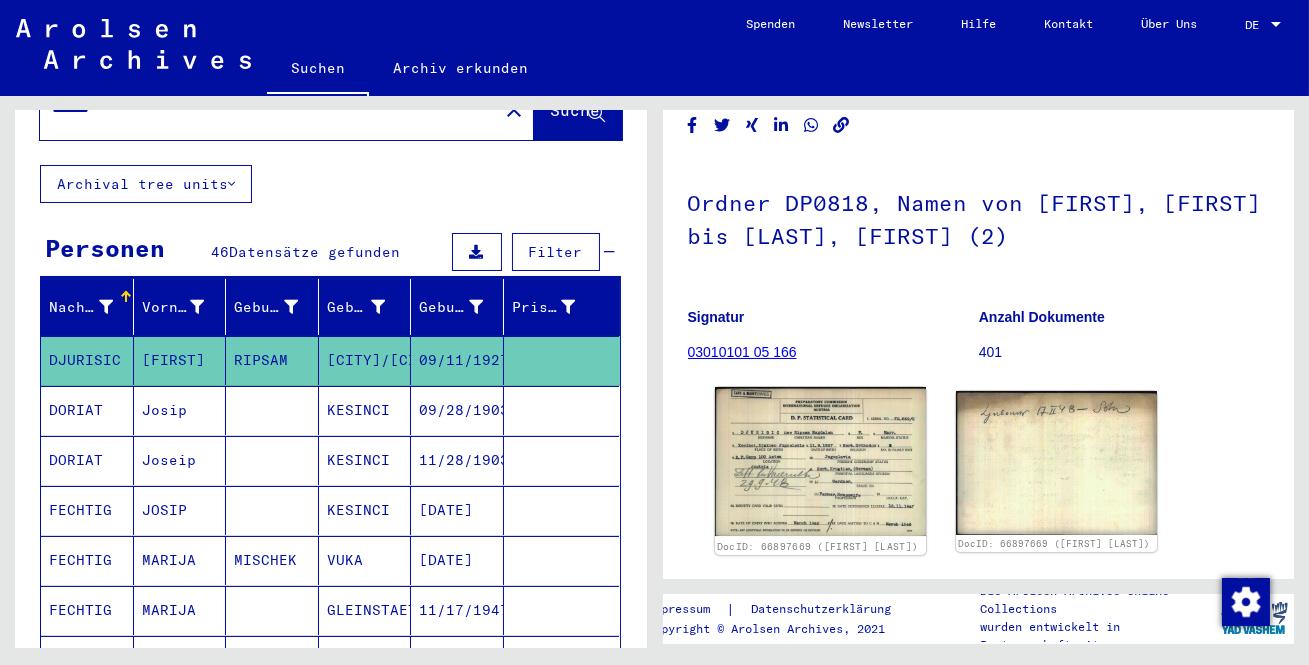 click 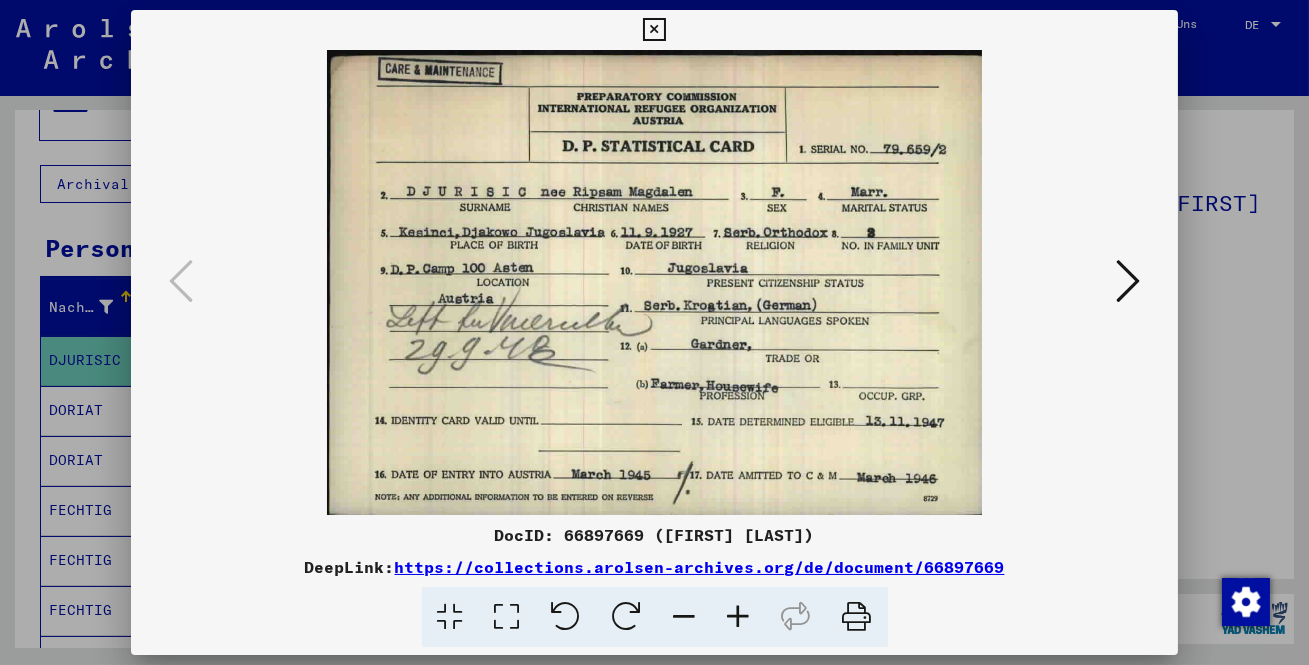 click at bounding box center (1128, 281) 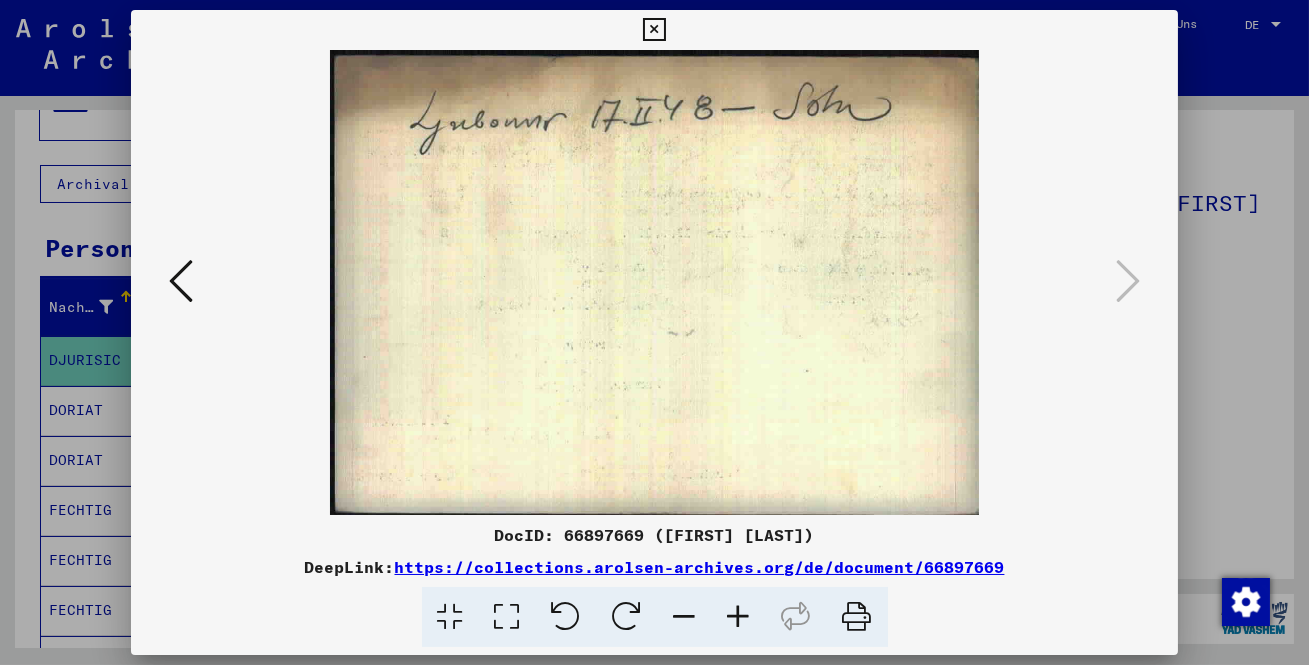 click at bounding box center (181, 282) 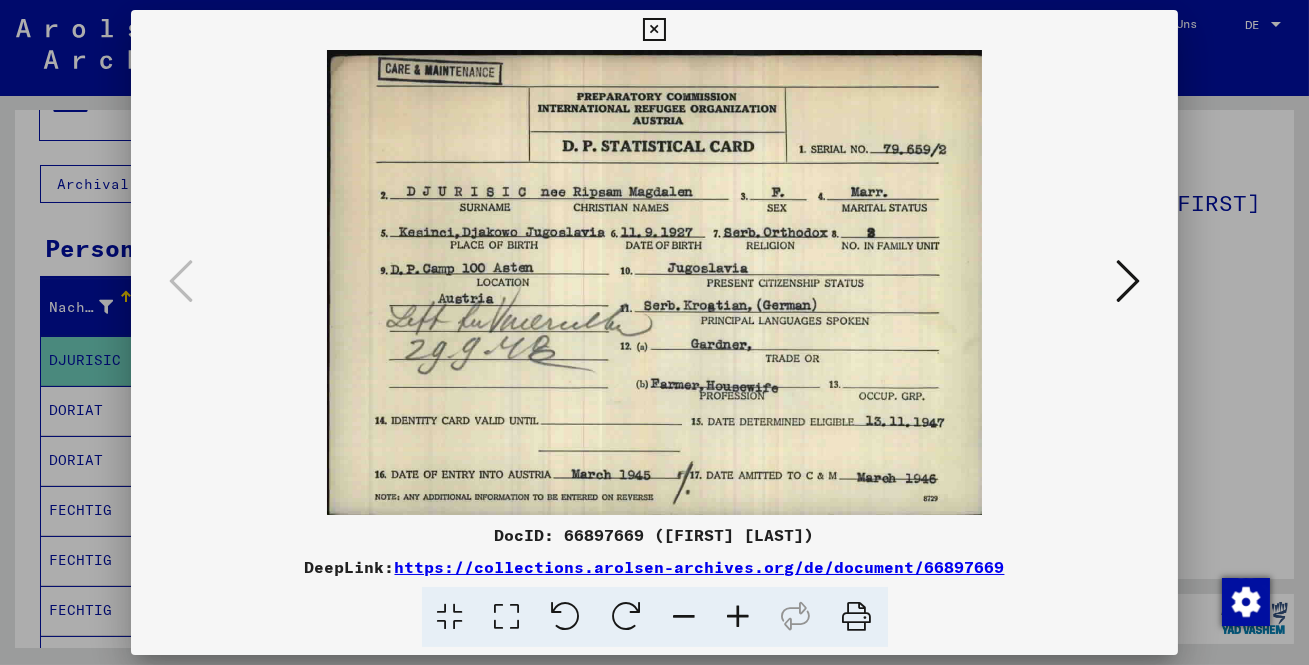 click at bounding box center (654, 30) 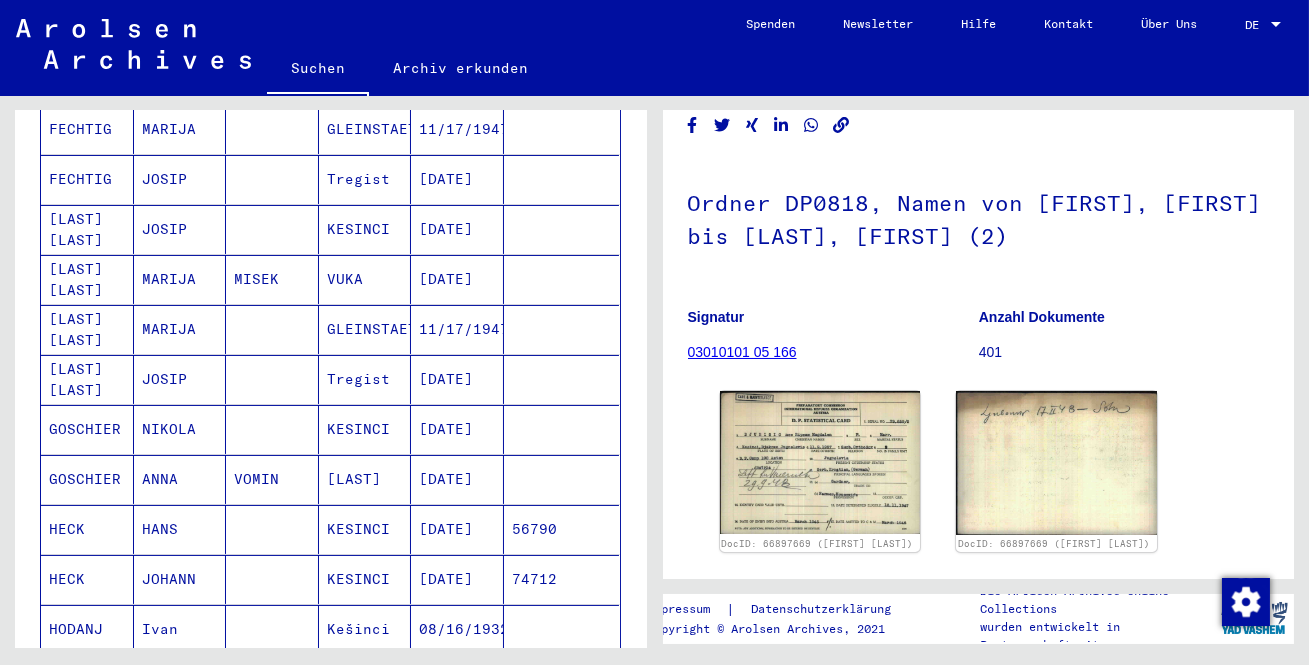 scroll, scrollTop: 181, scrollLeft: 0, axis: vertical 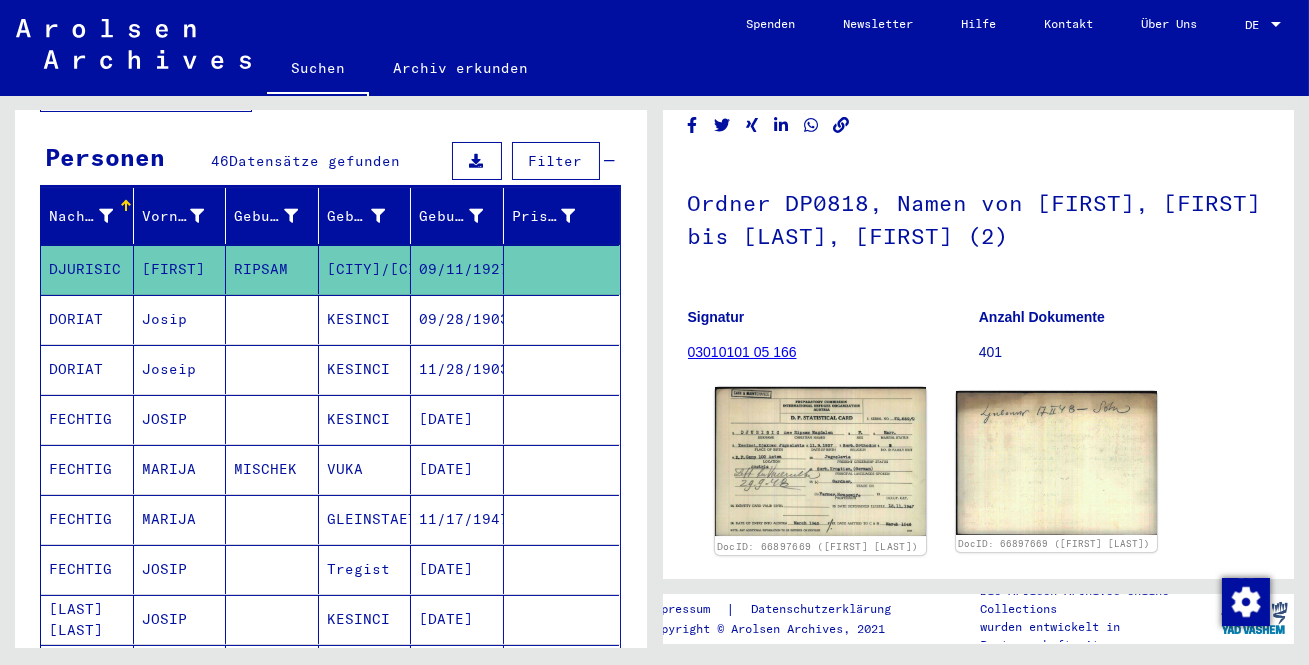 click 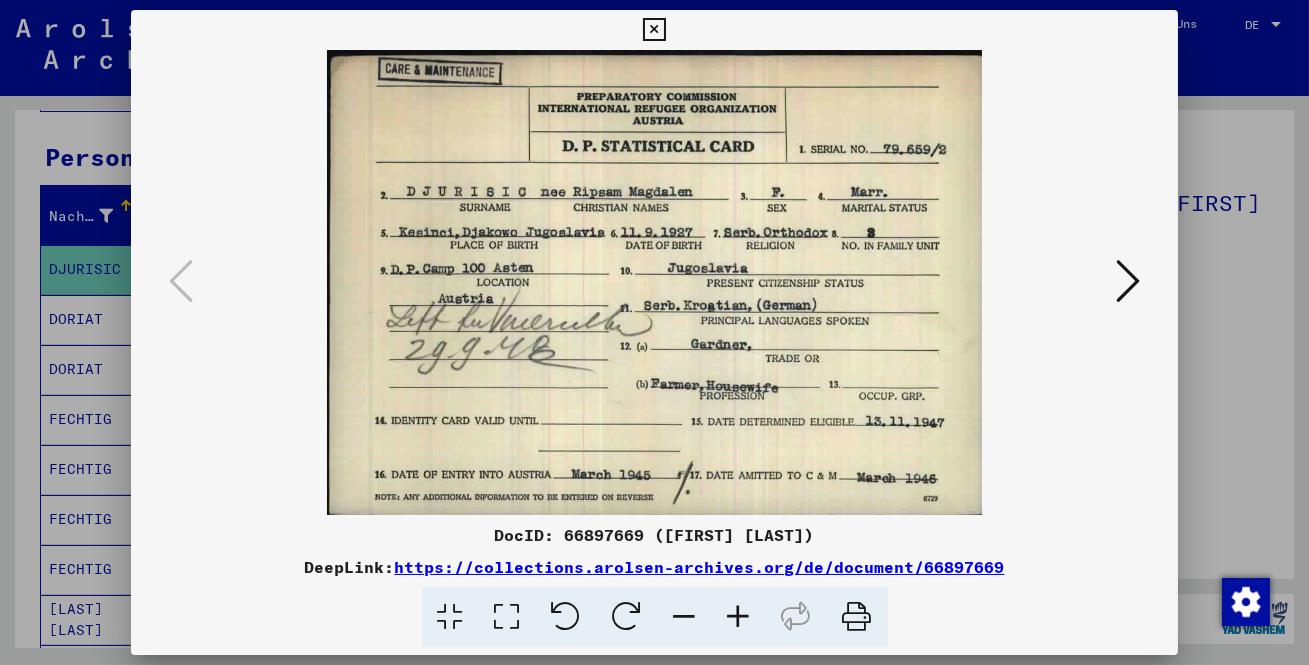 click at bounding box center [1128, 281] 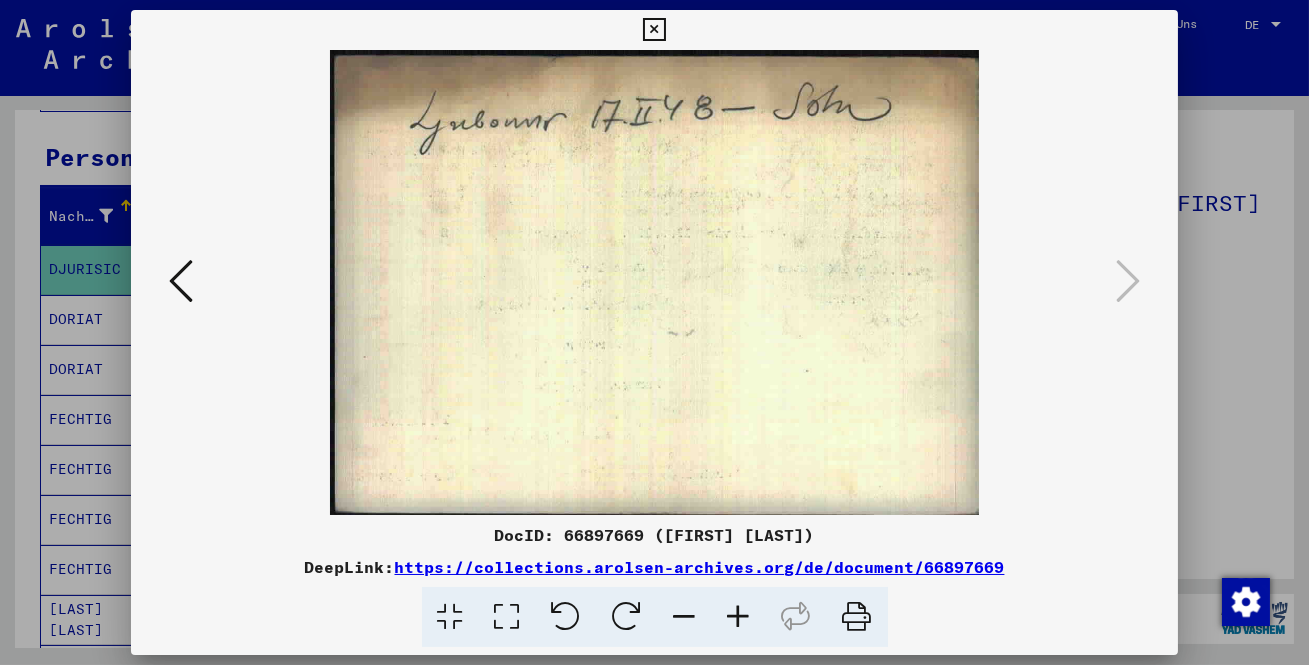 click at bounding box center (654, 30) 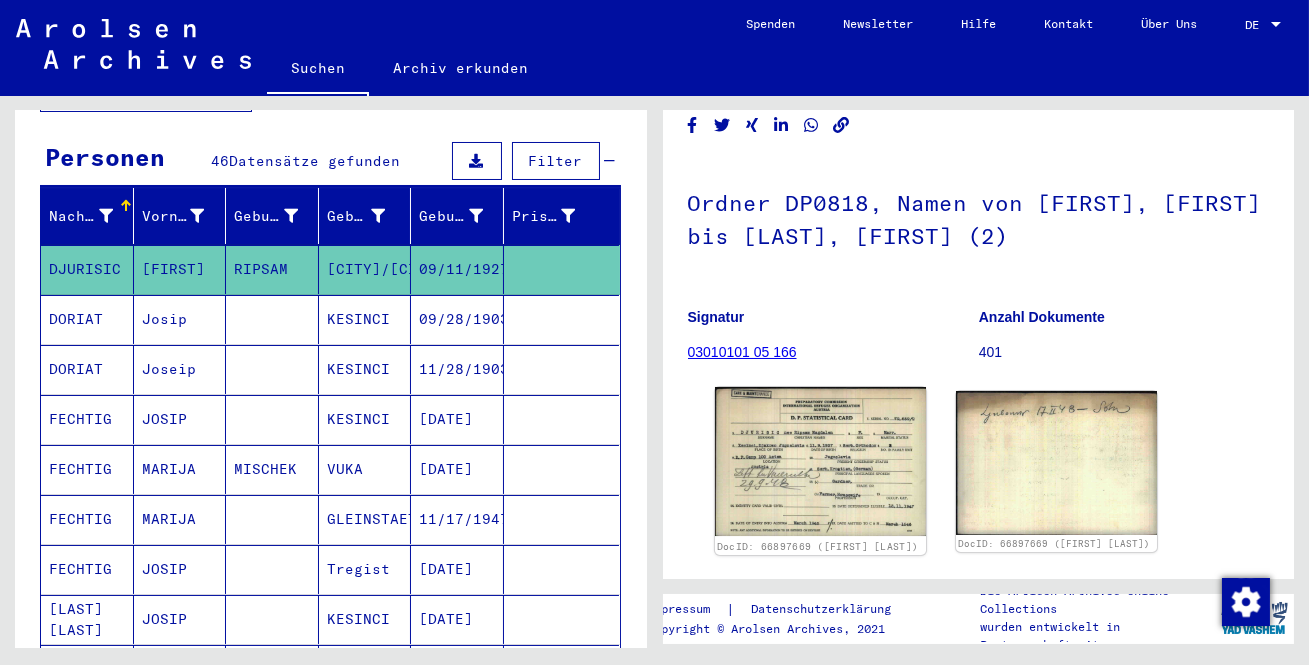 click 